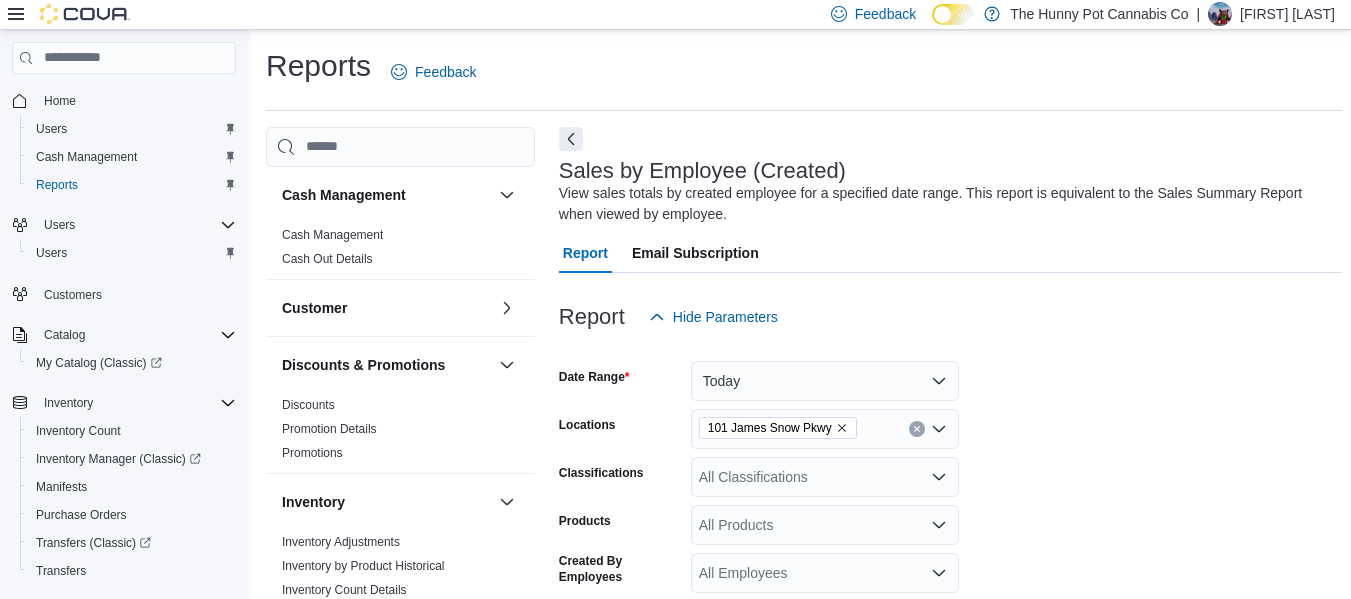 scroll, scrollTop: 737, scrollLeft: 0, axis: vertical 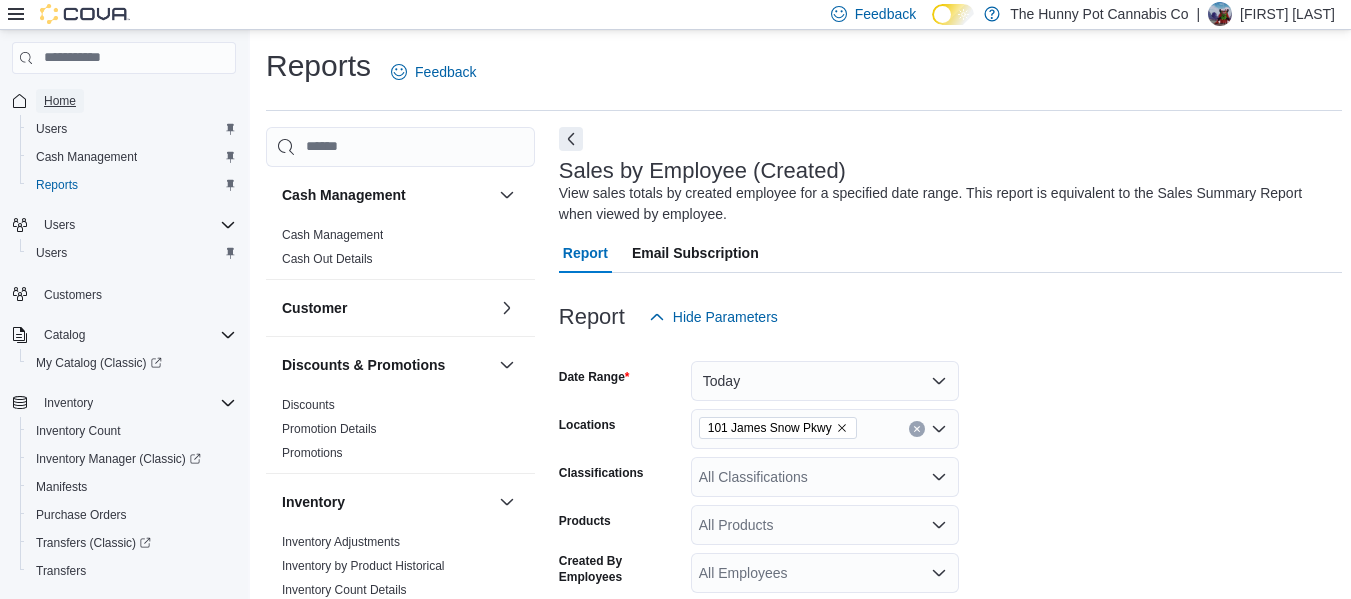 click on "Home" at bounding box center [60, 101] 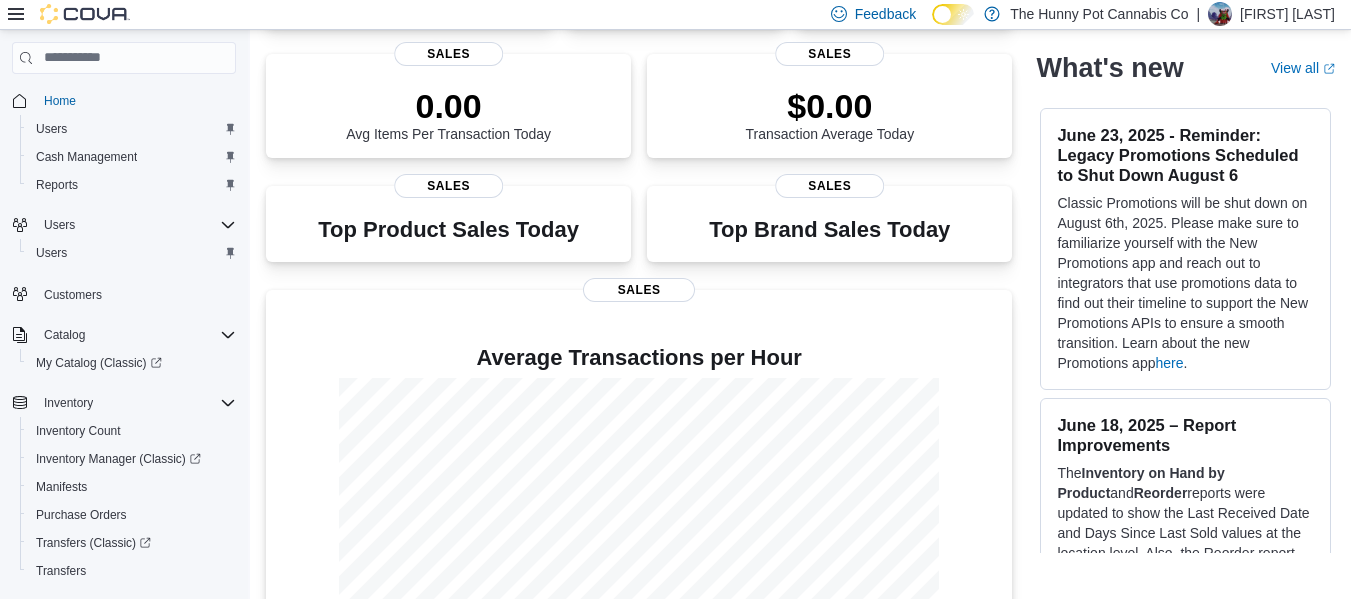 scroll, scrollTop: 270, scrollLeft: 0, axis: vertical 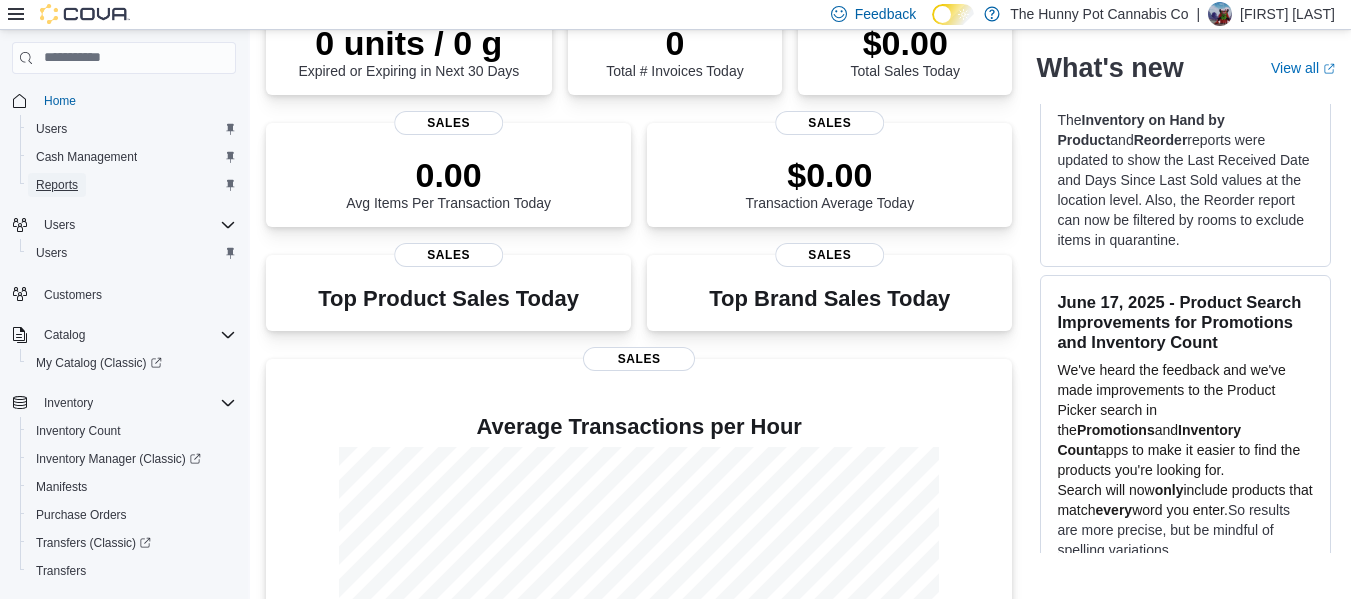 click on "Reports" at bounding box center (57, 185) 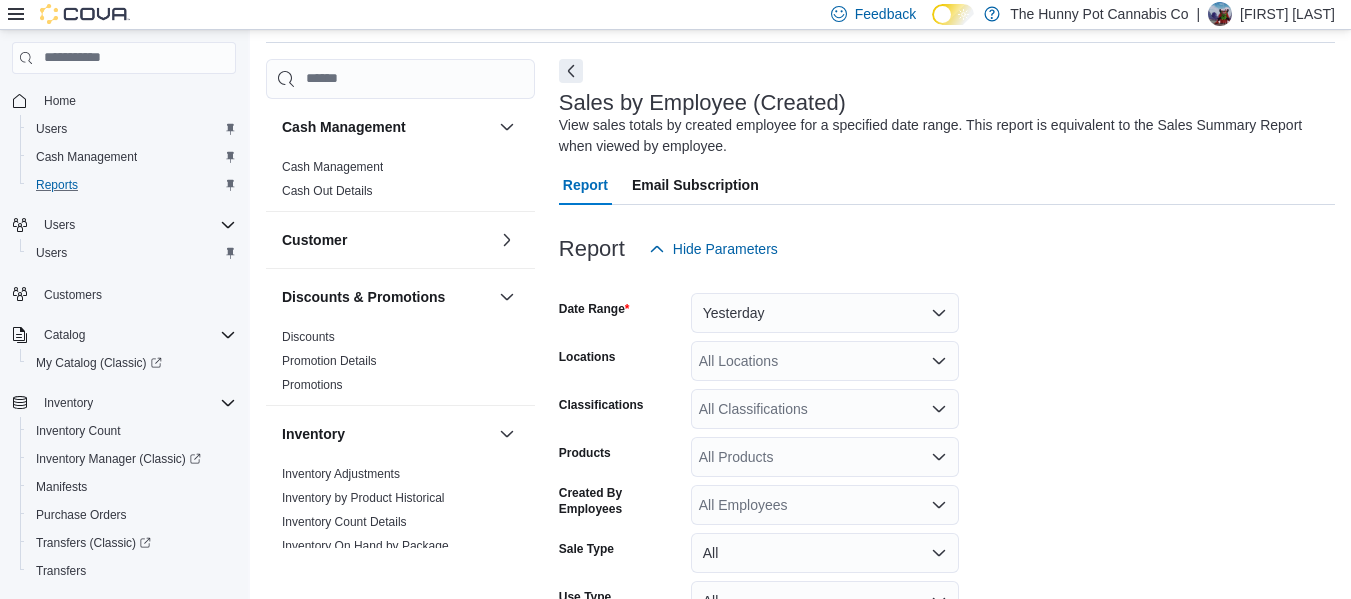 scroll, scrollTop: 67, scrollLeft: 0, axis: vertical 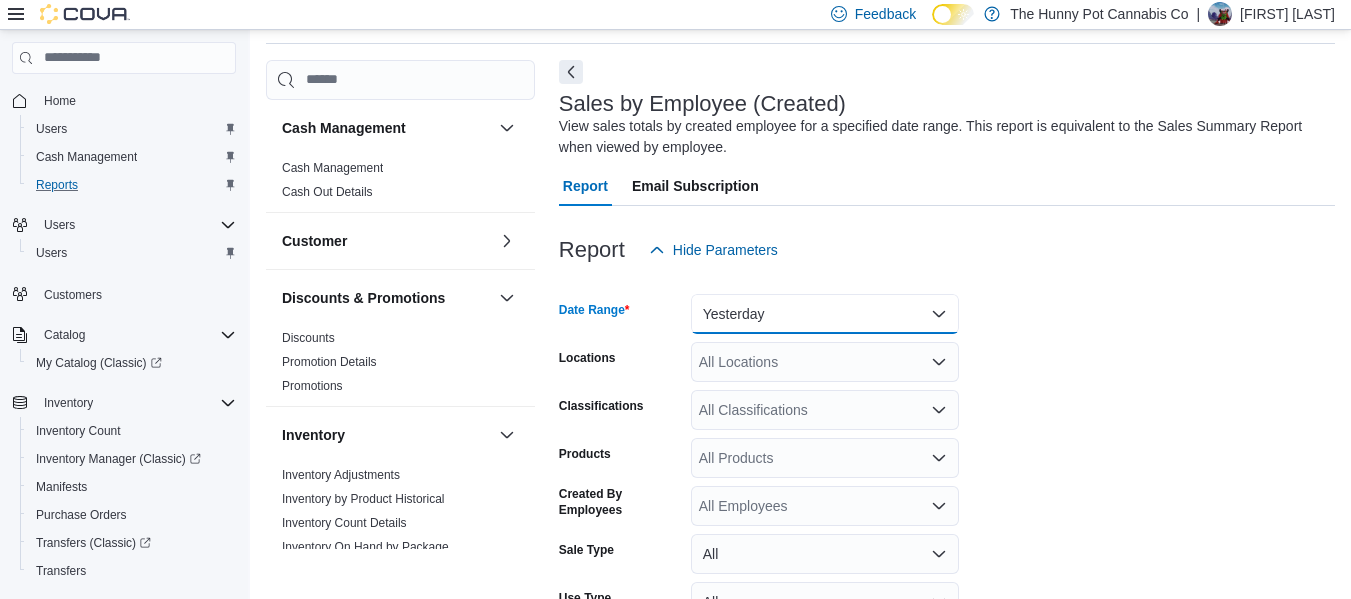 click on "Yesterday" at bounding box center [825, 314] 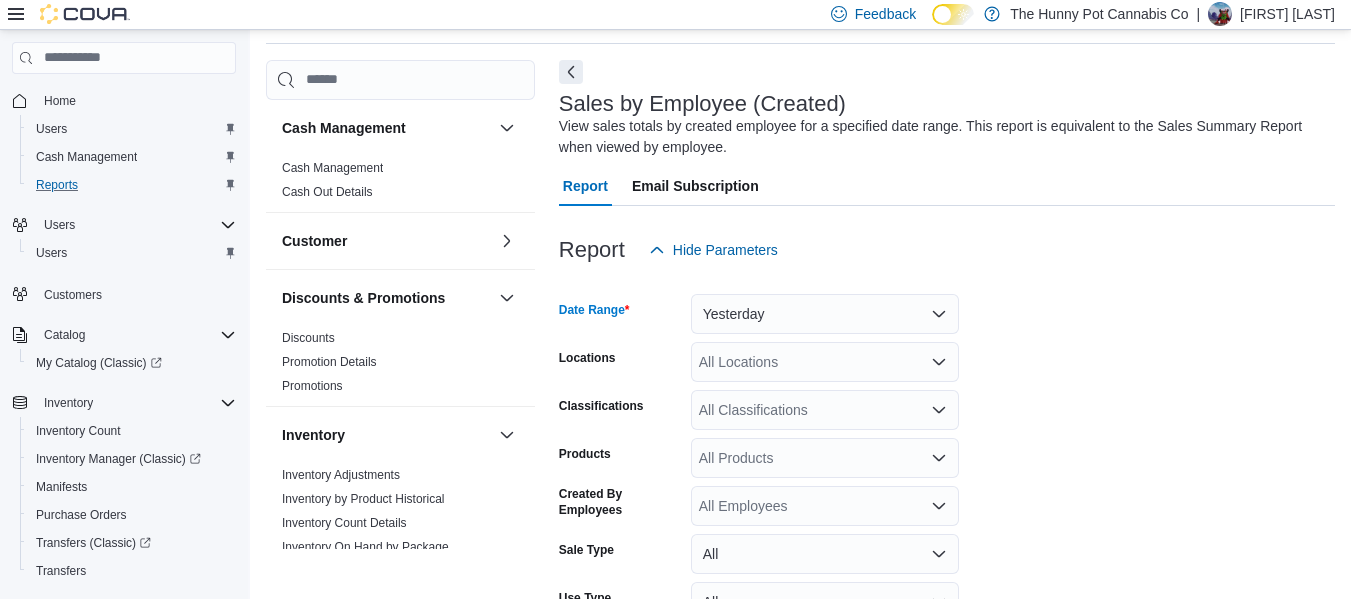 scroll, scrollTop: 61, scrollLeft: 0, axis: vertical 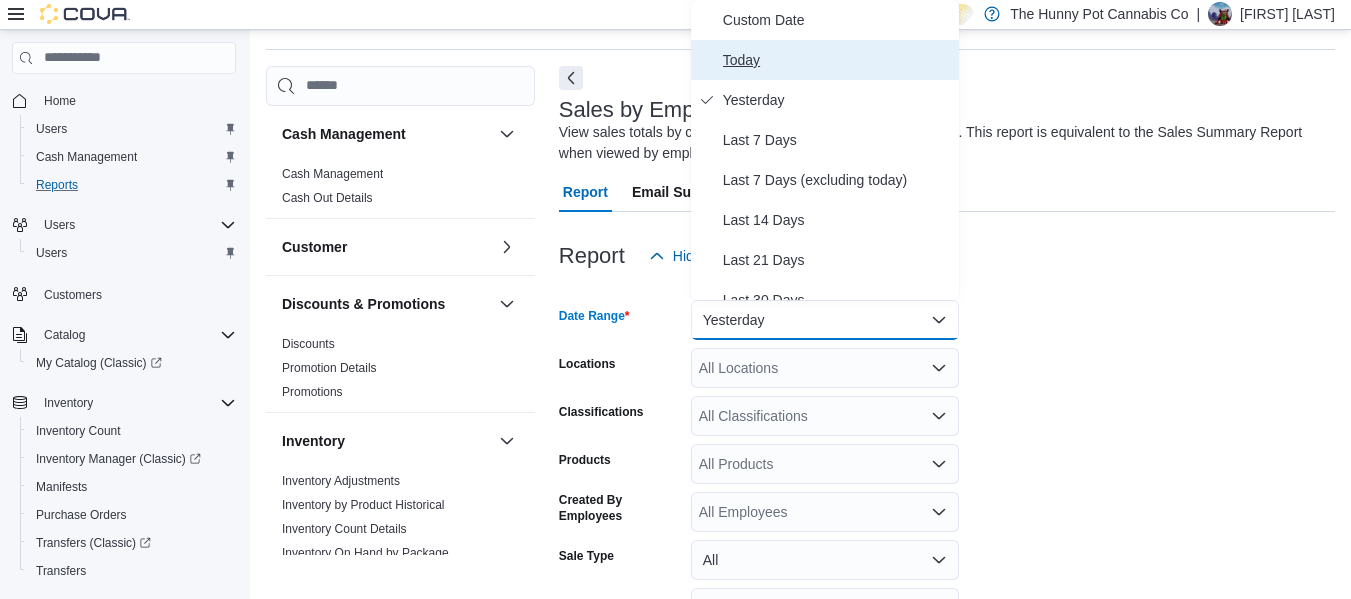 click on "Today" at bounding box center [837, 60] 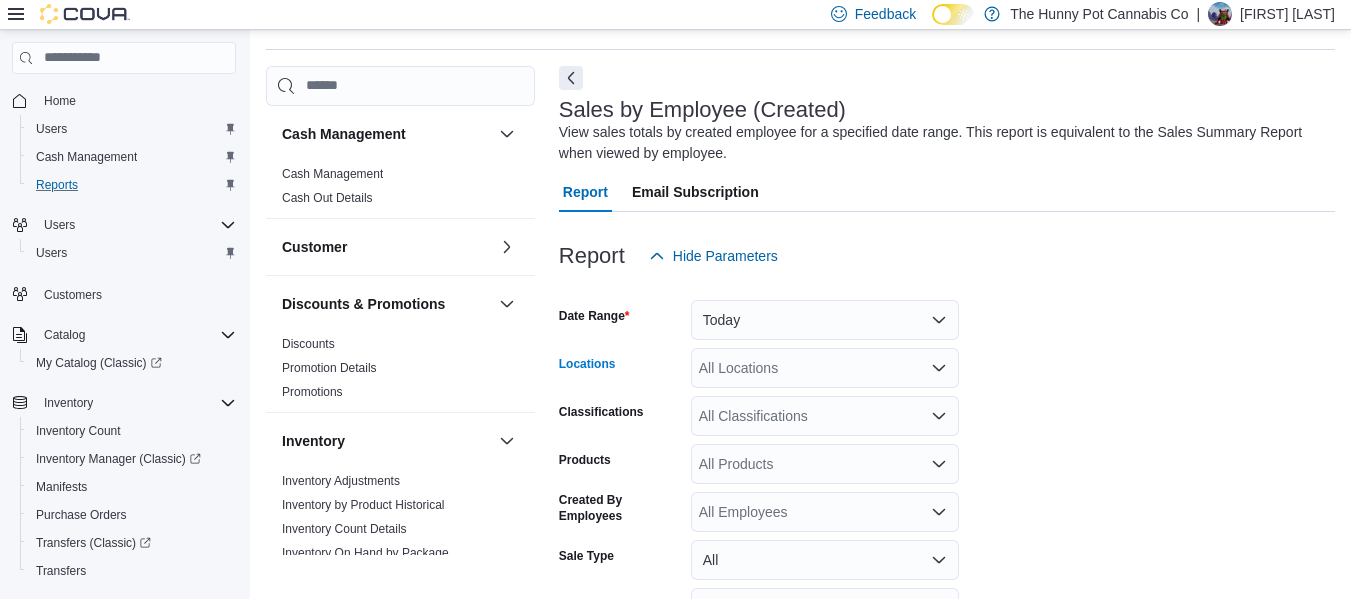 click on "All Locations" at bounding box center [825, 368] 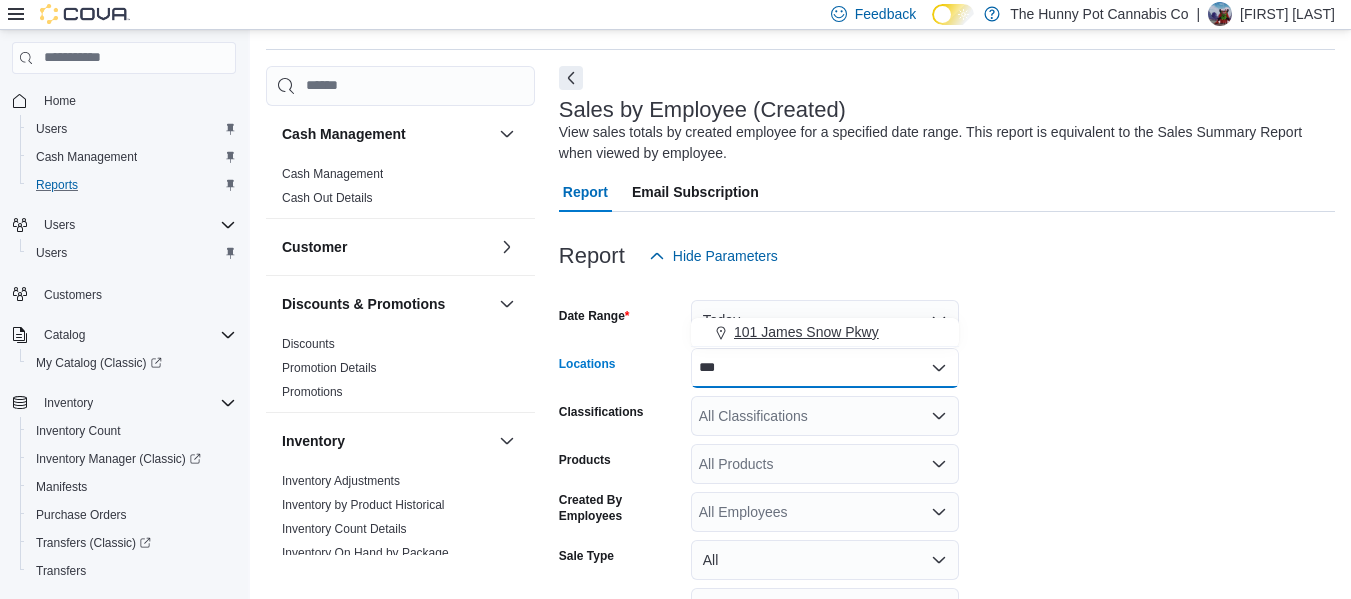 type on "***" 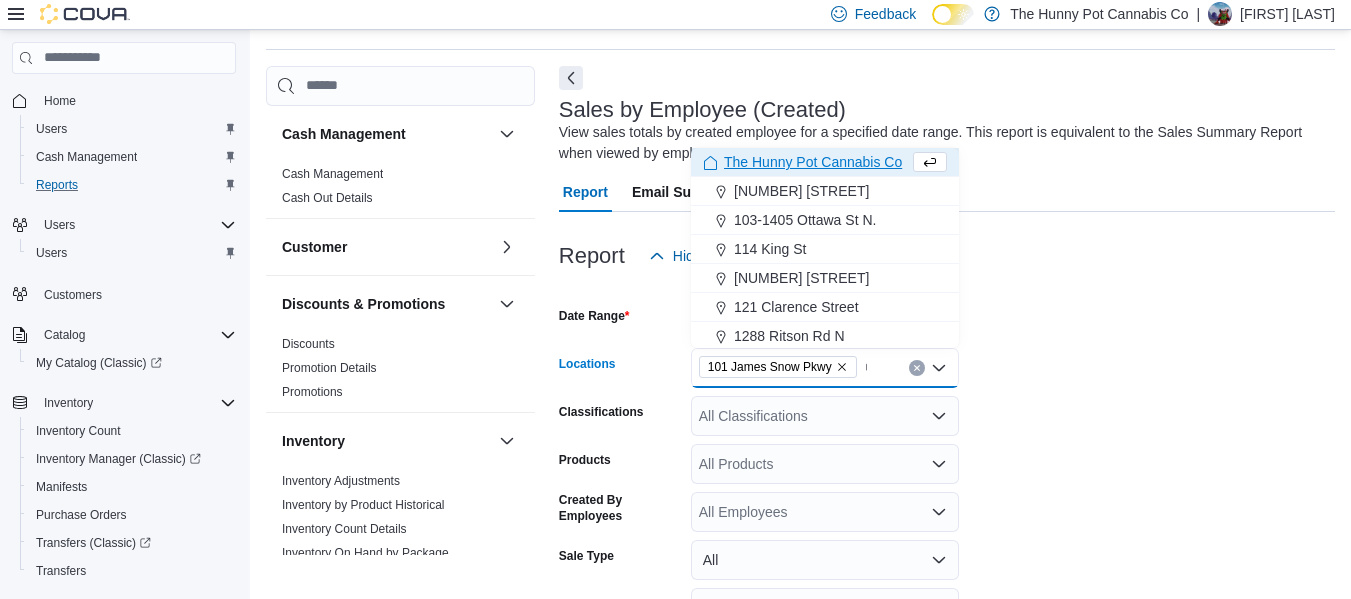type 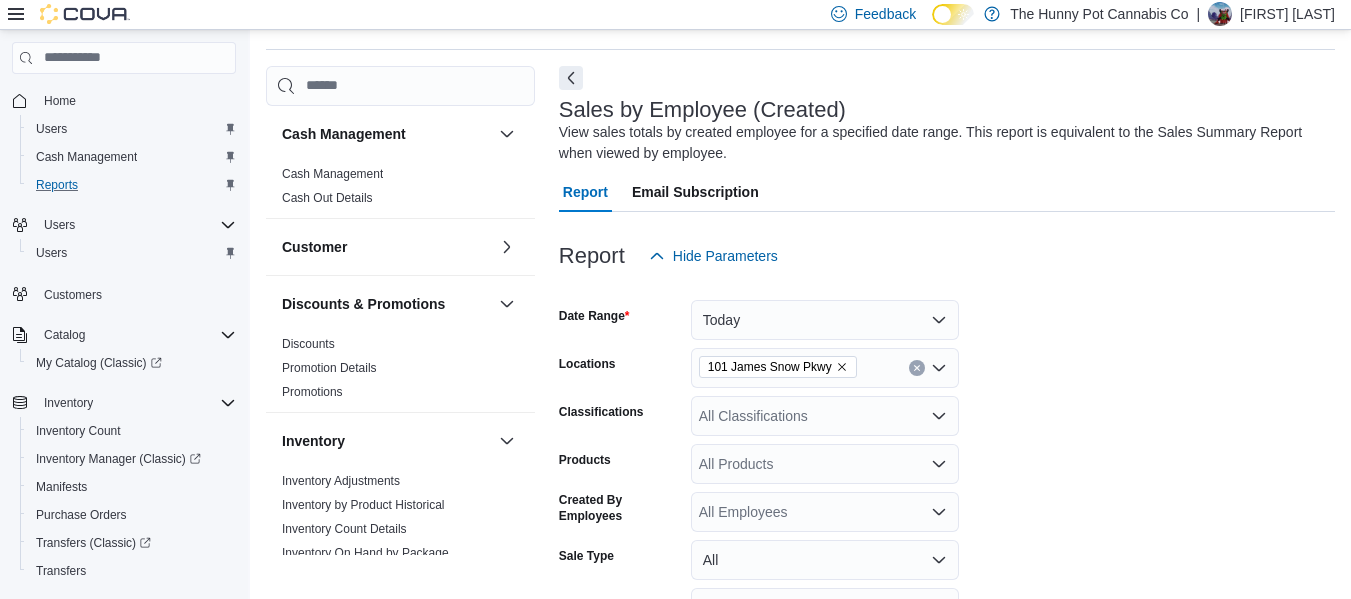 click on "Date Range Today Locations [NUMBER] [STREET] Classifications All Classifications Products All Products Created By Employees All Employees Sale Type All Use Type All Is Delivery All Export  Run Report" at bounding box center [947, 504] 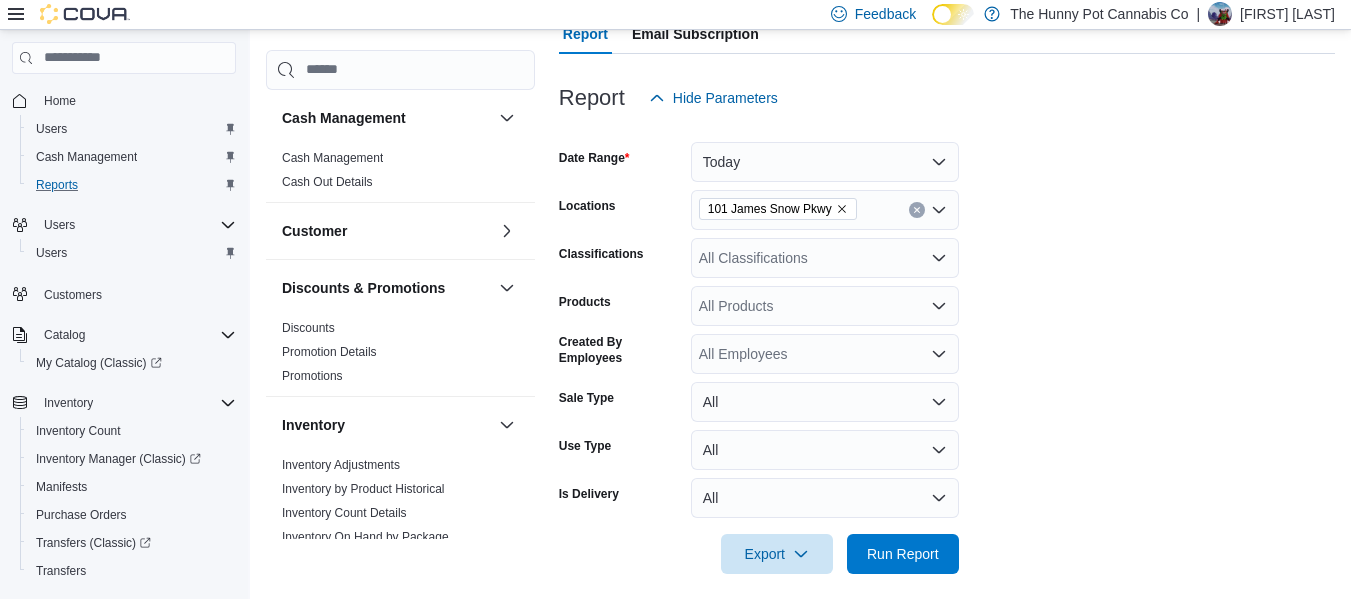 scroll, scrollTop: 234, scrollLeft: 0, axis: vertical 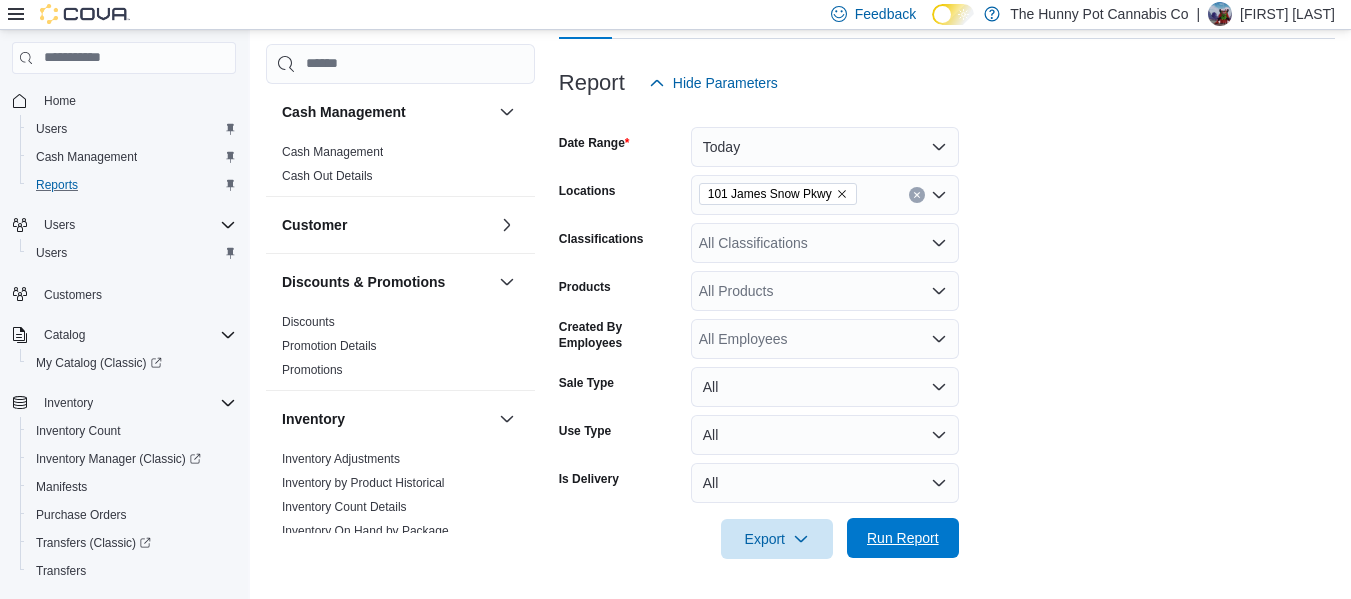 click on "Run Report" at bounding box center [903, 538] 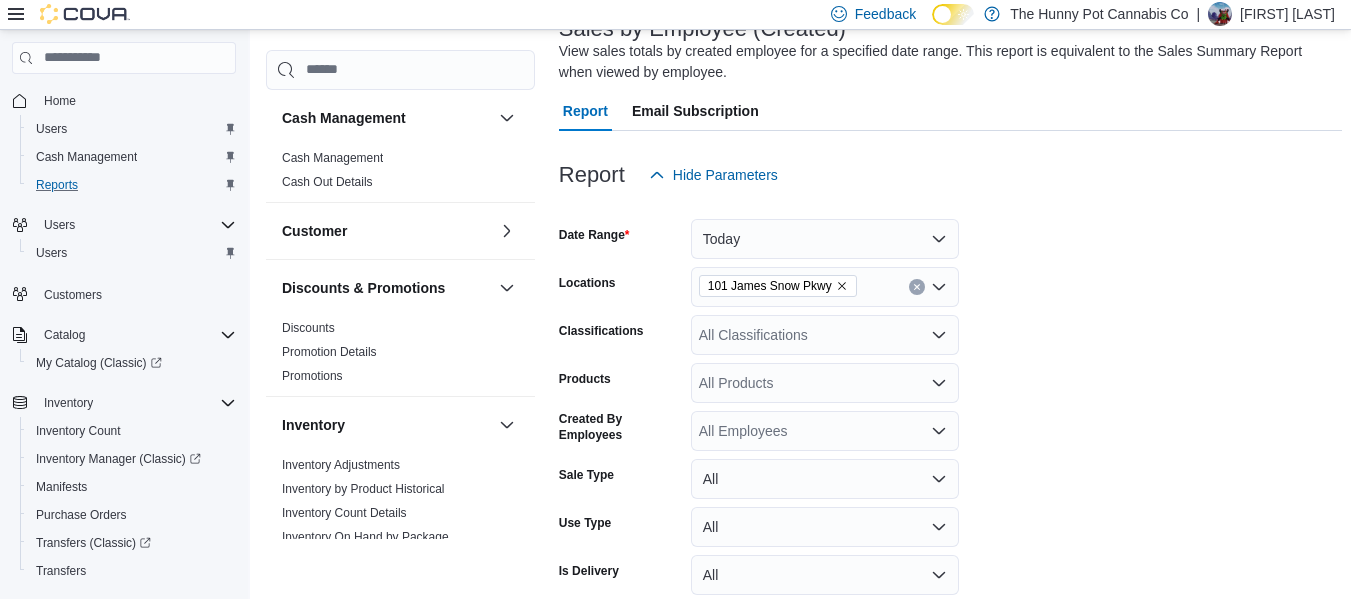 scroll, scrollTop: 141, scrollLeft: 0, axis: vertical 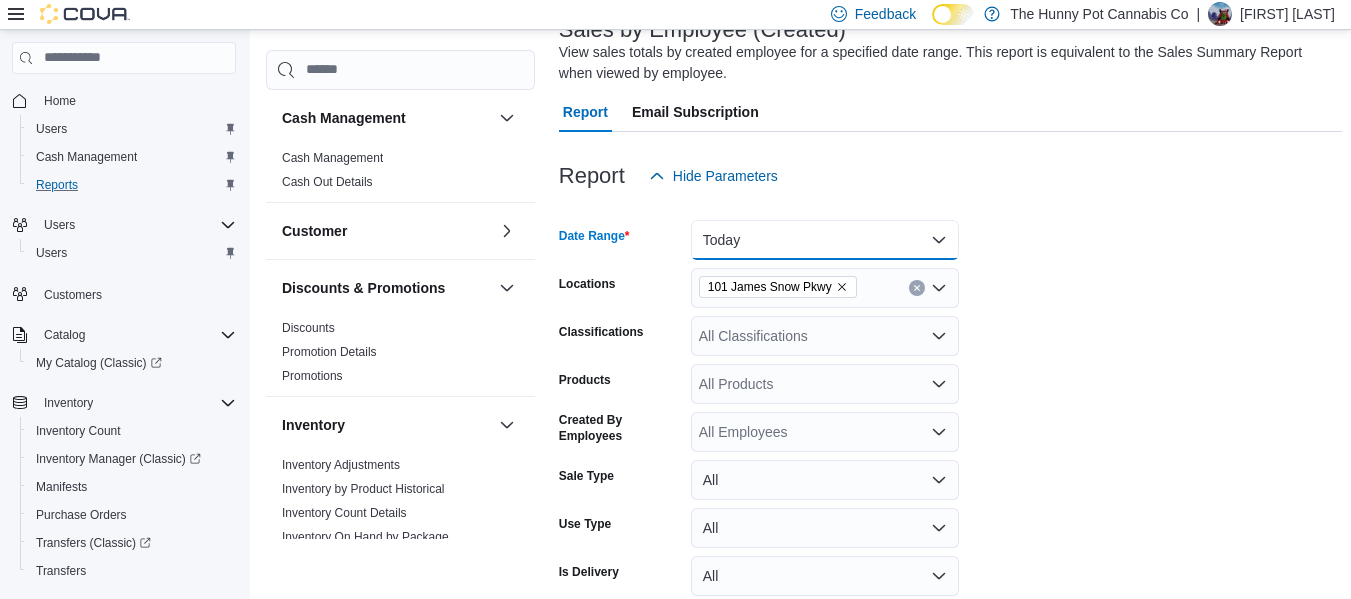click on "Today" at bounding box center (825, 240) 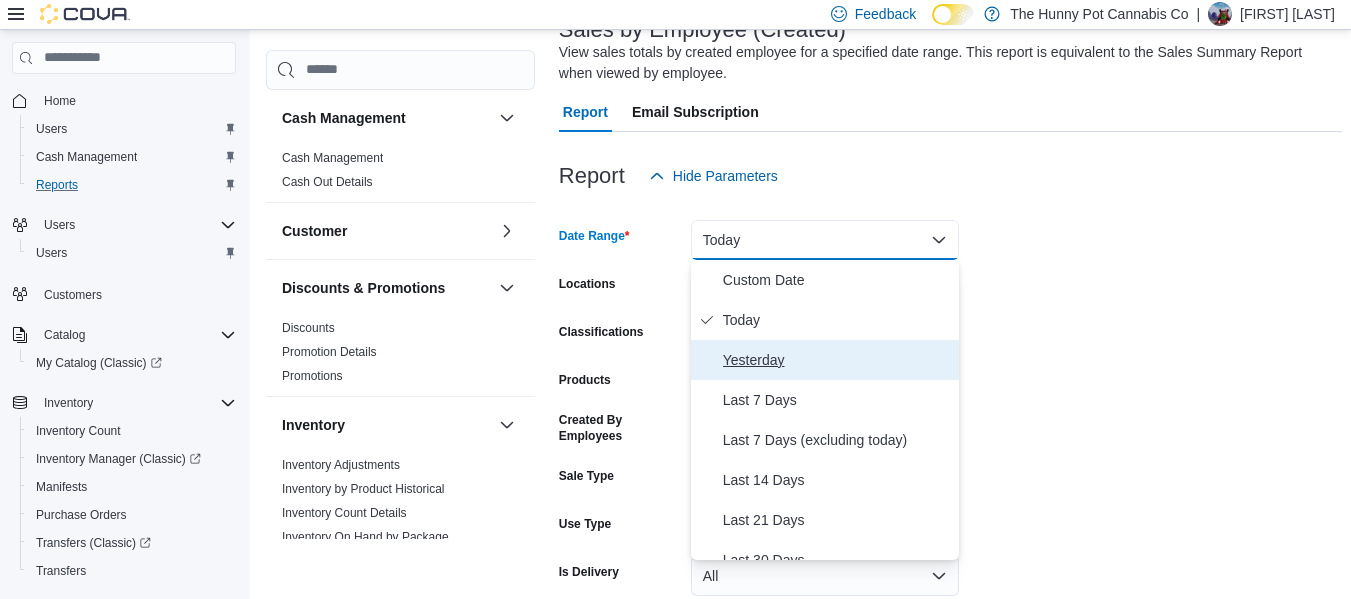 click on "Yesterday" at bounding box center [837, 360] 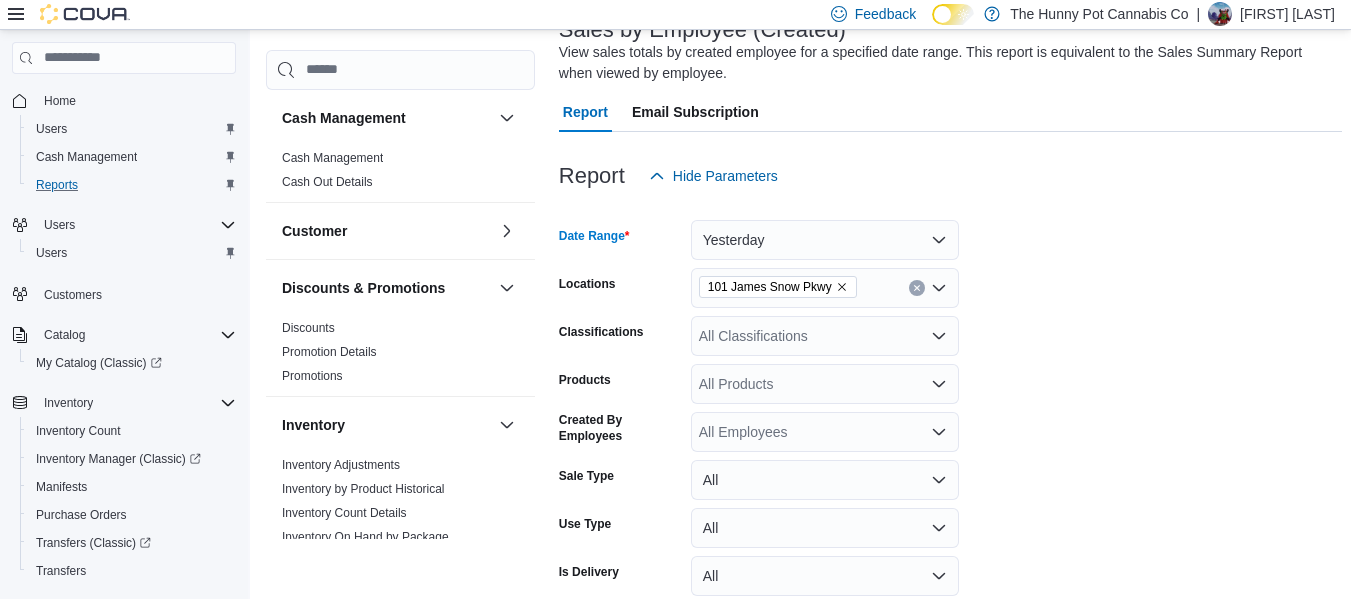 click on "Date Range Yesterday Locations [NUMBER] [STREET] Classifications All Classifications Products All Products Created By Employees All Employees Sale Type All Use Type All Is Delivery All Export  Run Report" at bounding box center (950, 424) 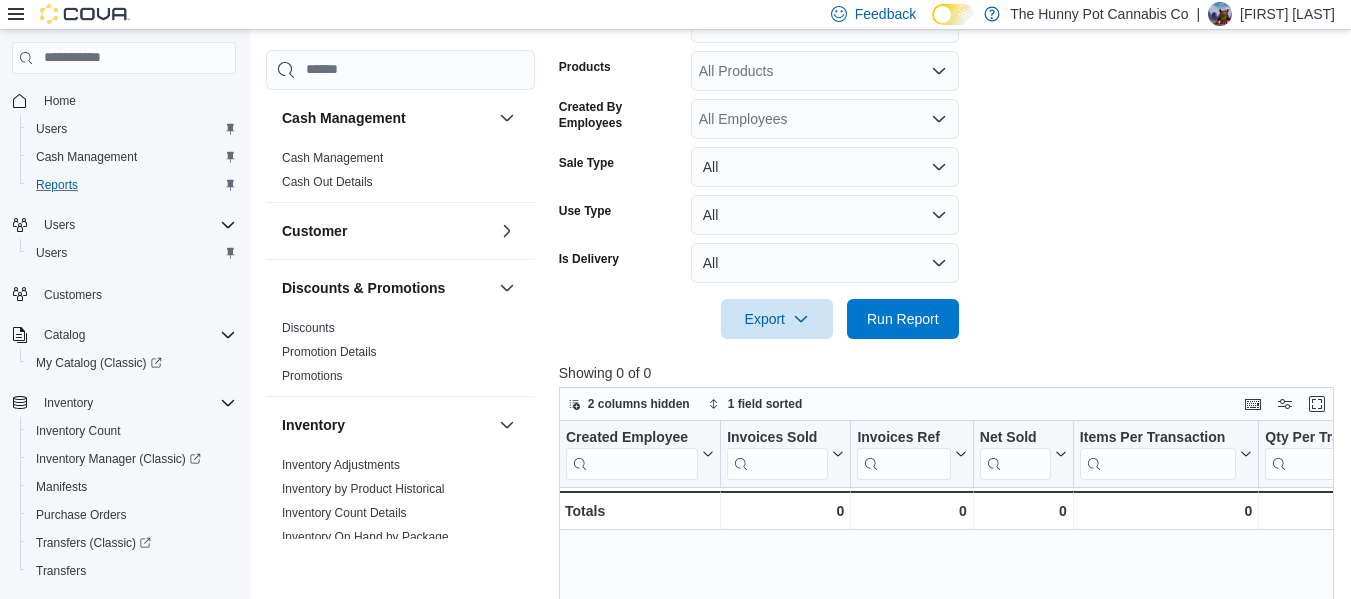 scroll, scrollTop: 455, scrollLeft: 0, axis: vertical 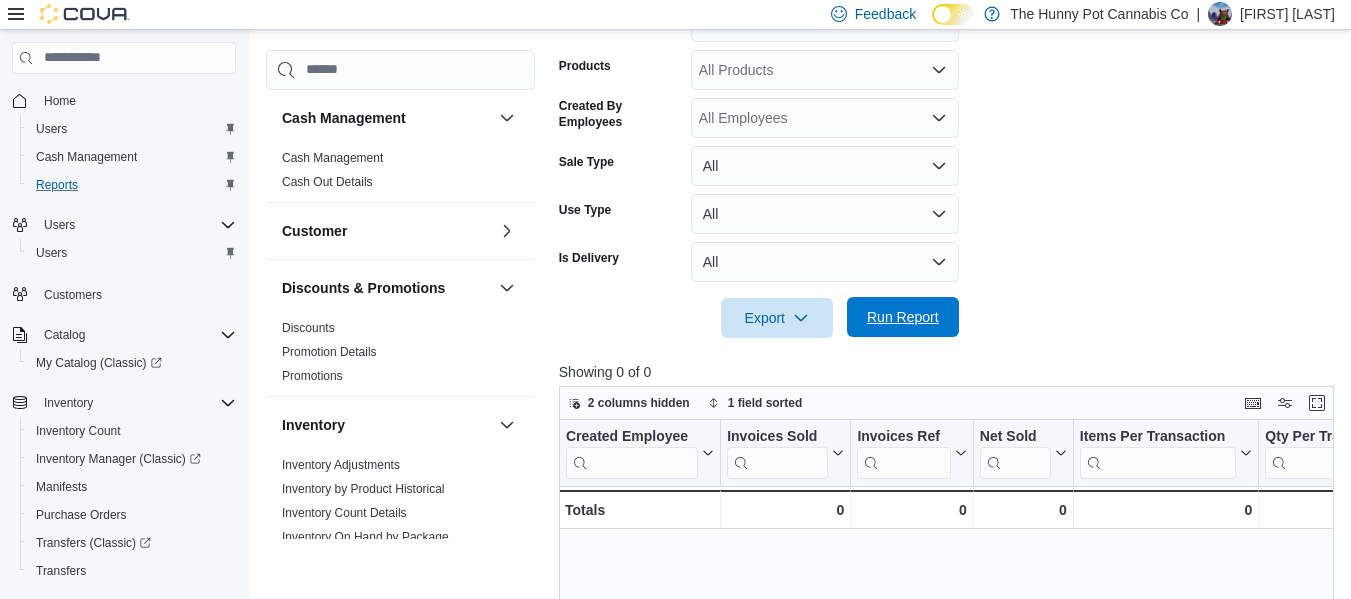 click on "Run Report" at bounding box center [903, 317] 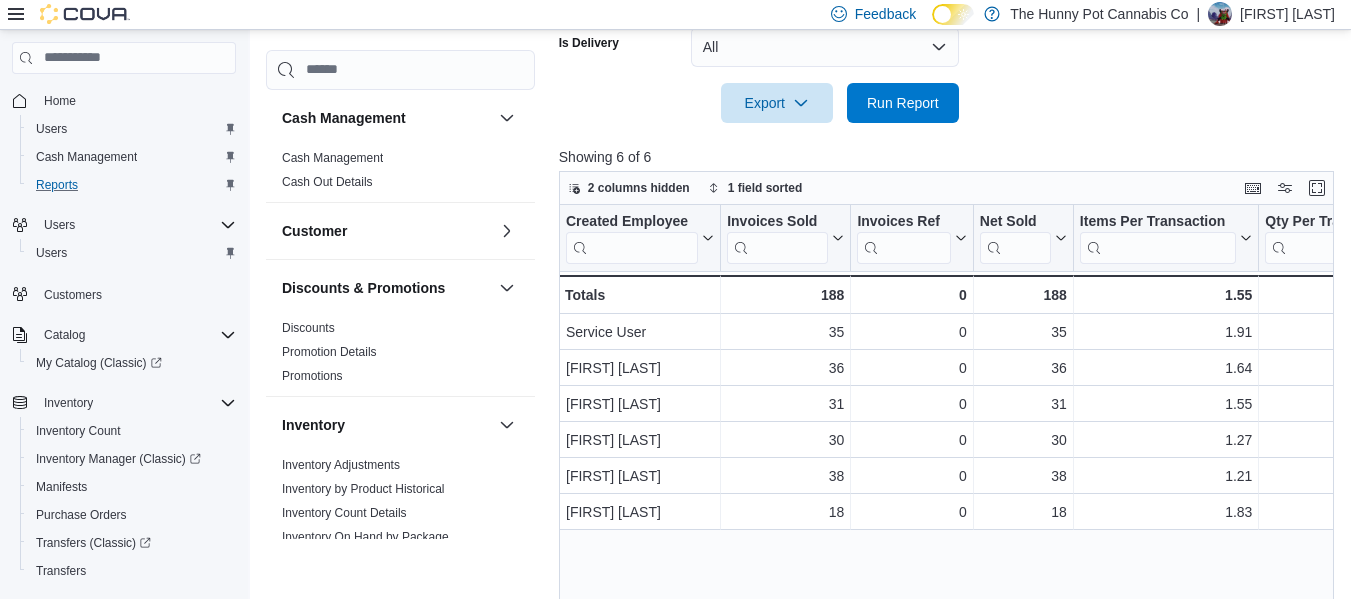 scroll, scrollTop: 677, scrollLeft: 0, axis: vertical 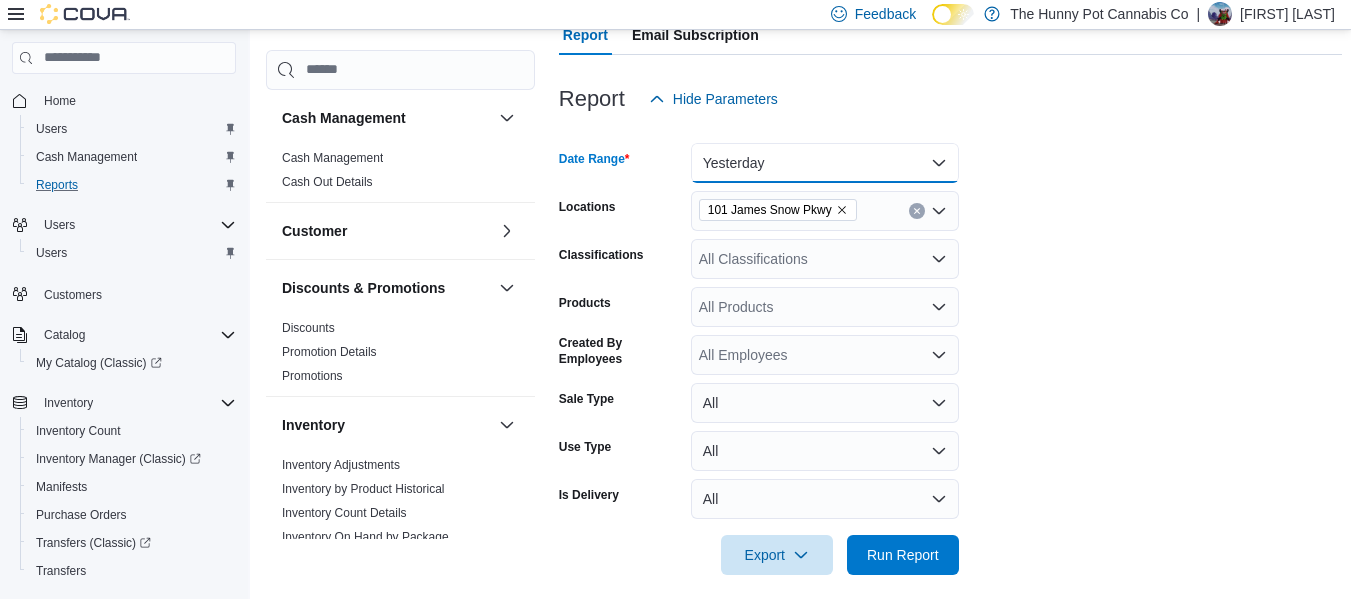 click on "Yesterday" at bounding box center (825, 163) 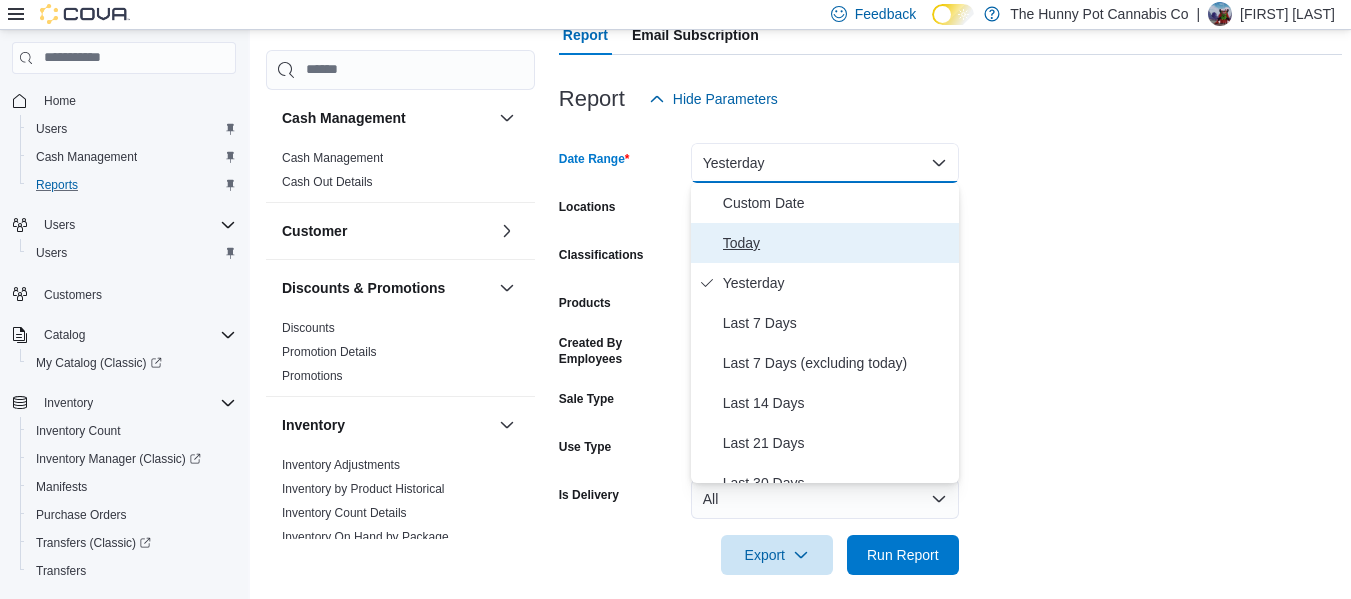 click on "Today" at bounding box center (837, 243) 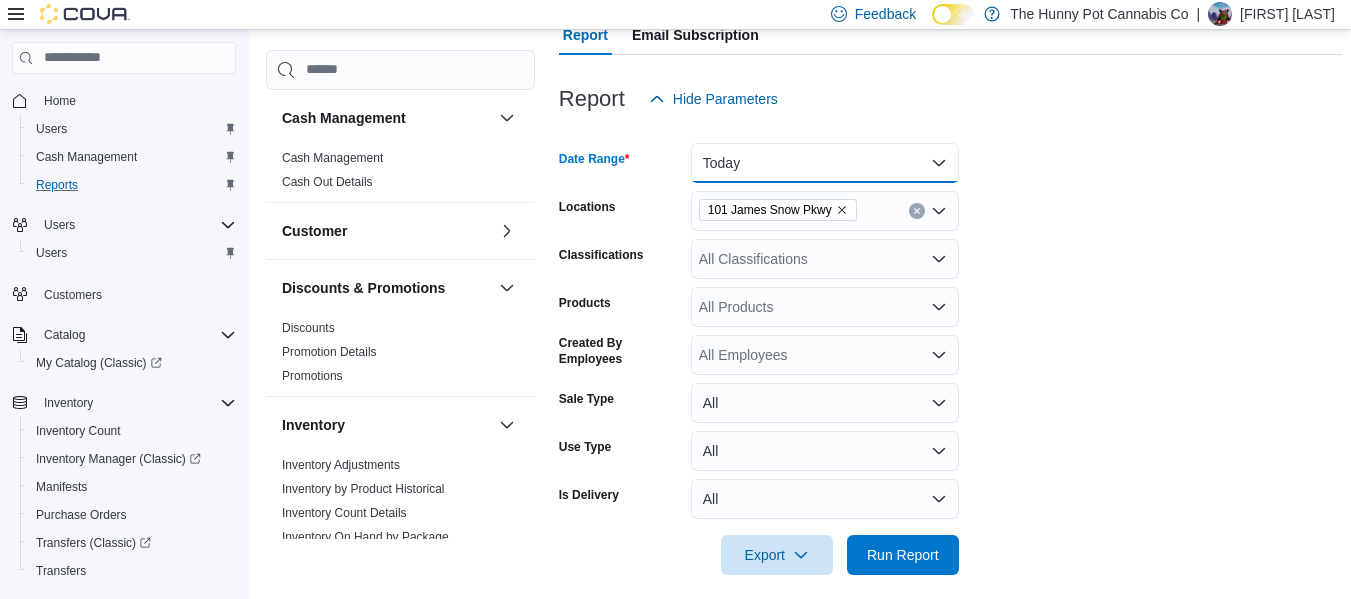 click on "Today" at bounding box center [825, 163] 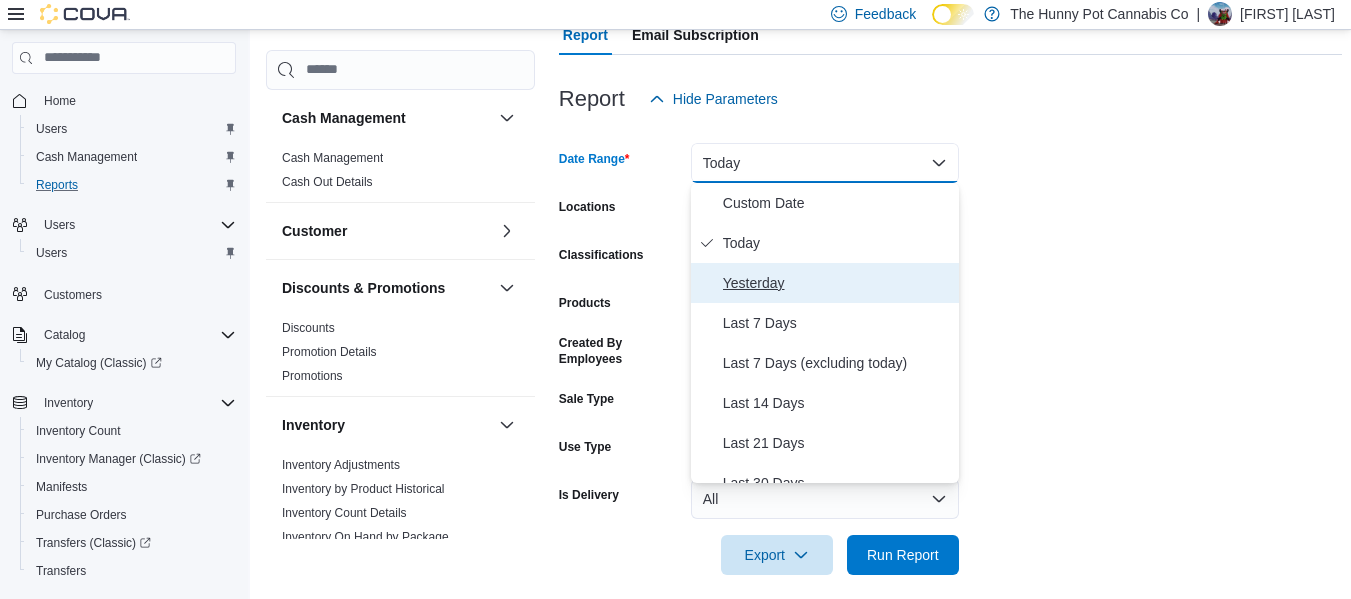 click on "Yesterday" at bounding box center [837, 283] 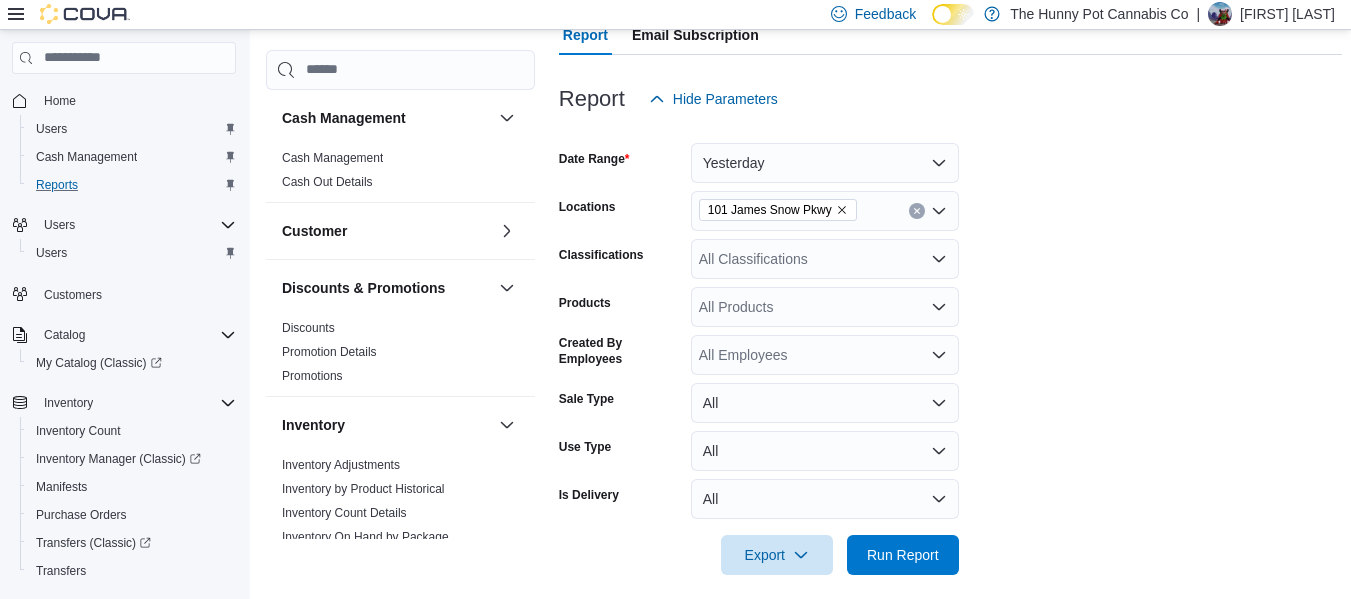 click on "Date Range Yesterday Locations [NUMBER] [STREET] Classifications All Classifications Products All Products Created By Employees All Employees Sale Type All Use Type All Is Delivery All Export  Run Report" at bounding box center (950, 347) 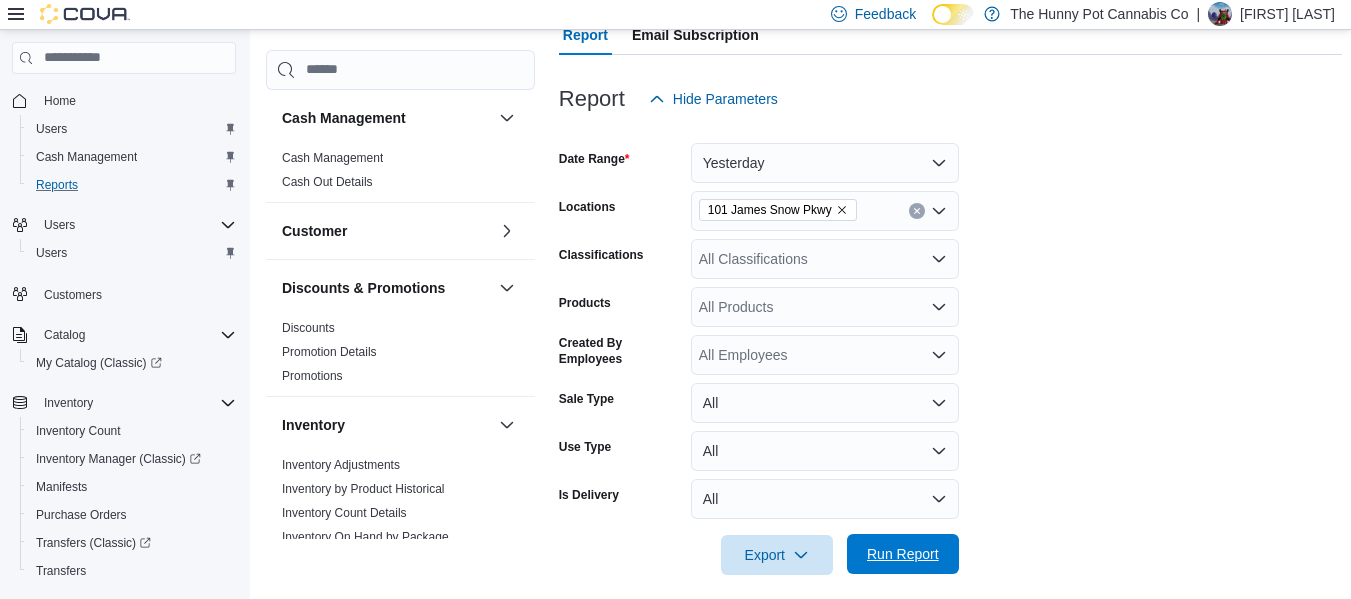 click on "Run Report" at bounding box center [903, 554] 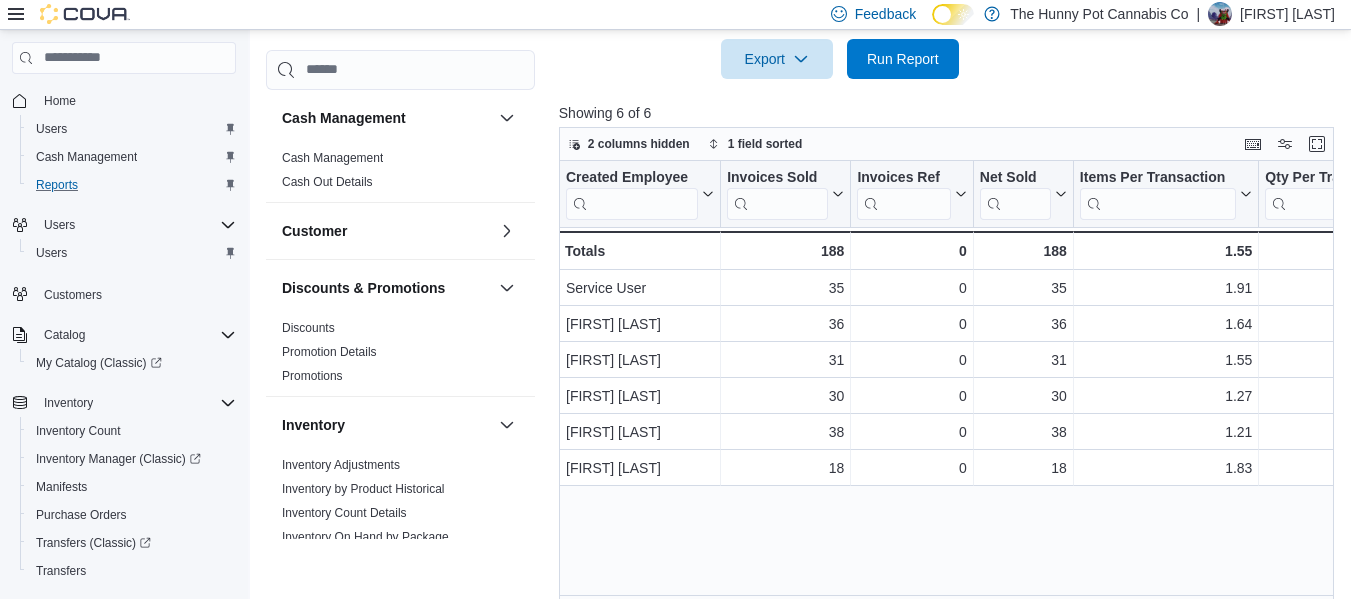scroll, scrollTop: 715, scrollLeft: 0, axis: vertical 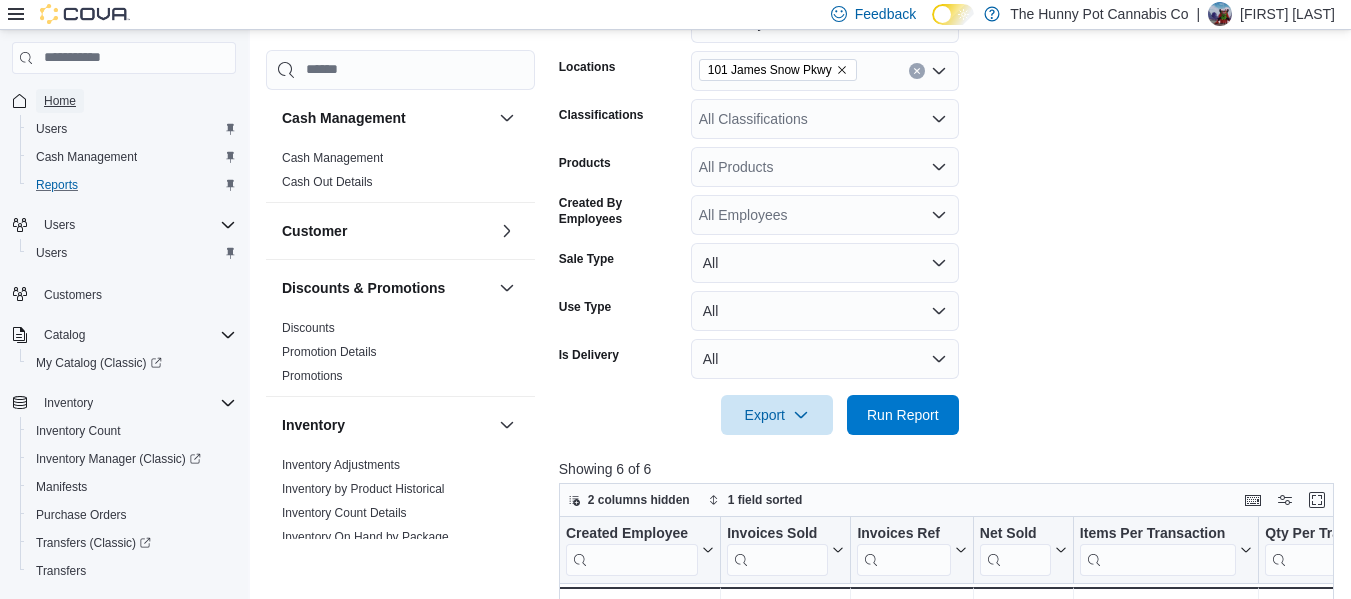 click on "Home" at bounding box center [60, 101] 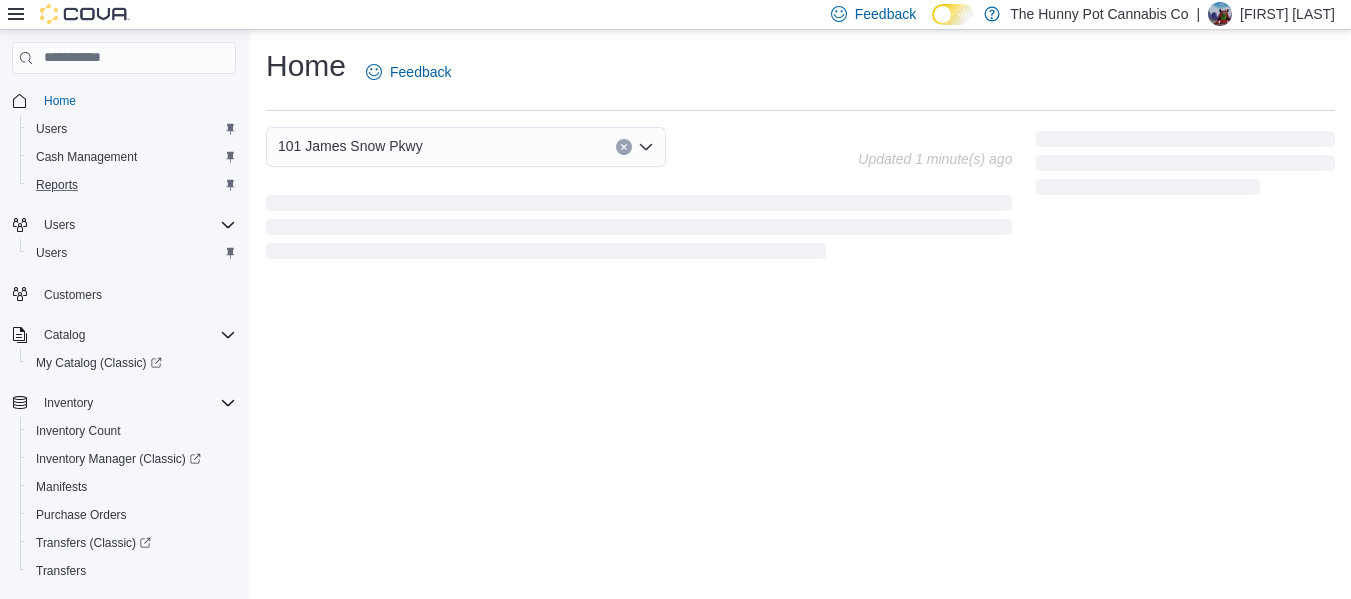 scroll, scrollTop: 0, scrollLeft: 0, axis: both 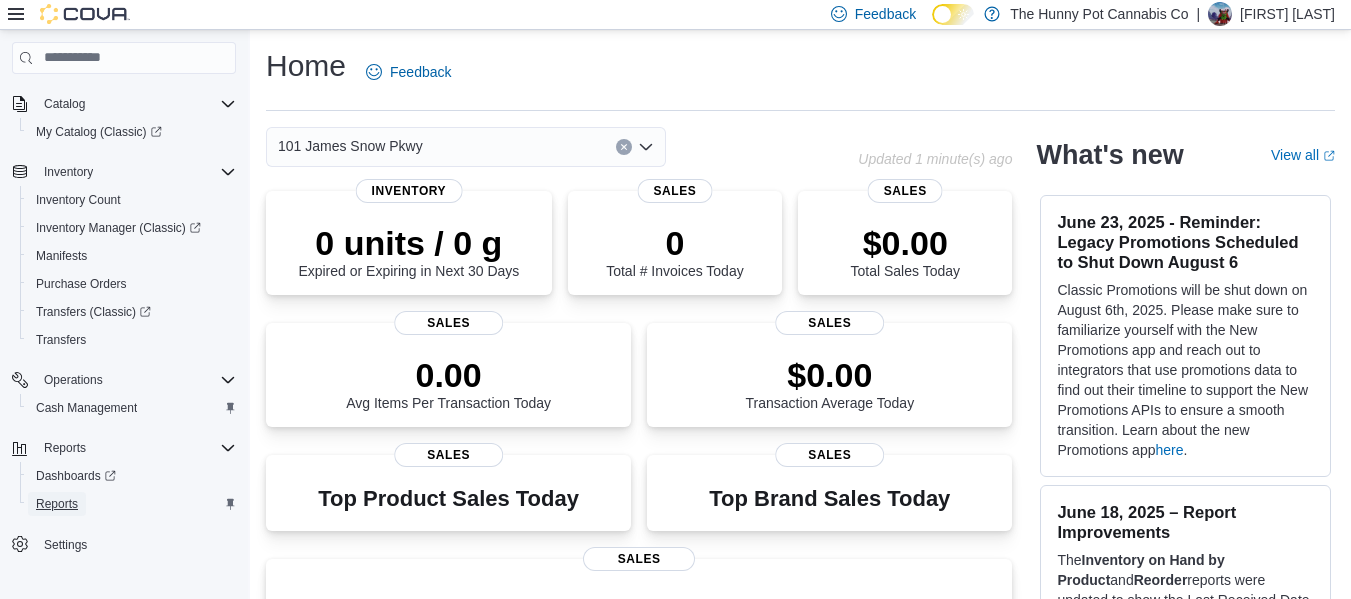 click on "Reports" at bounding box center [57, 504] 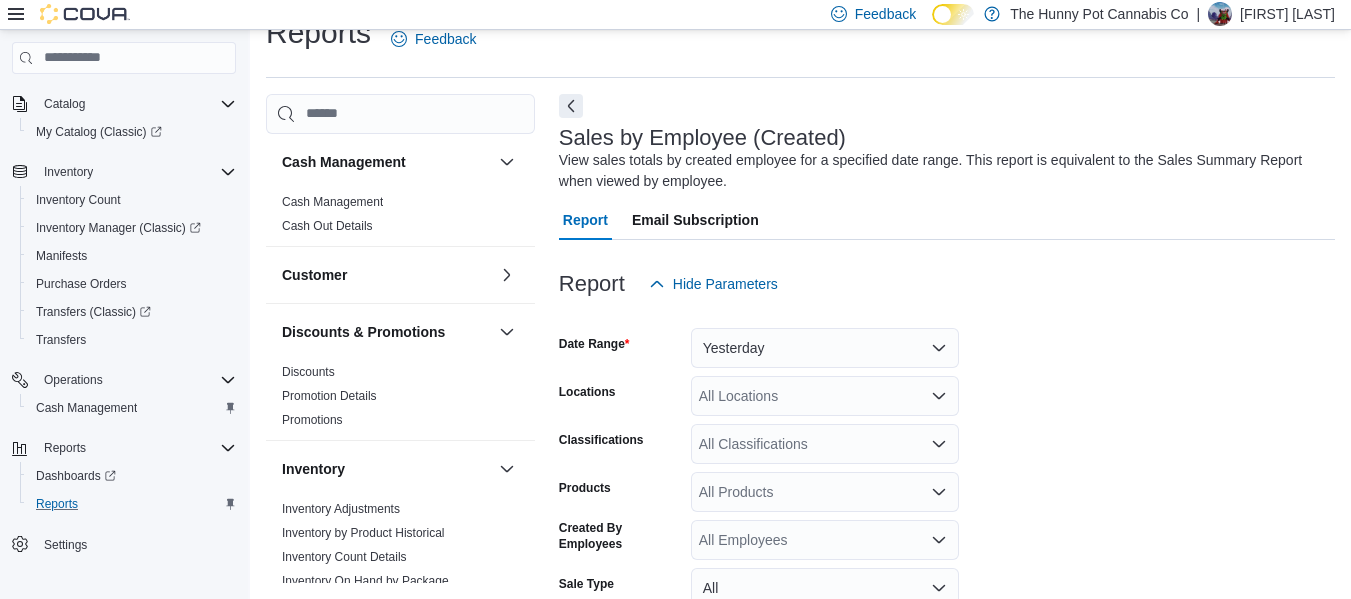 scroll, scrollTop: 67, scrollLeft: 0, axis: vertical 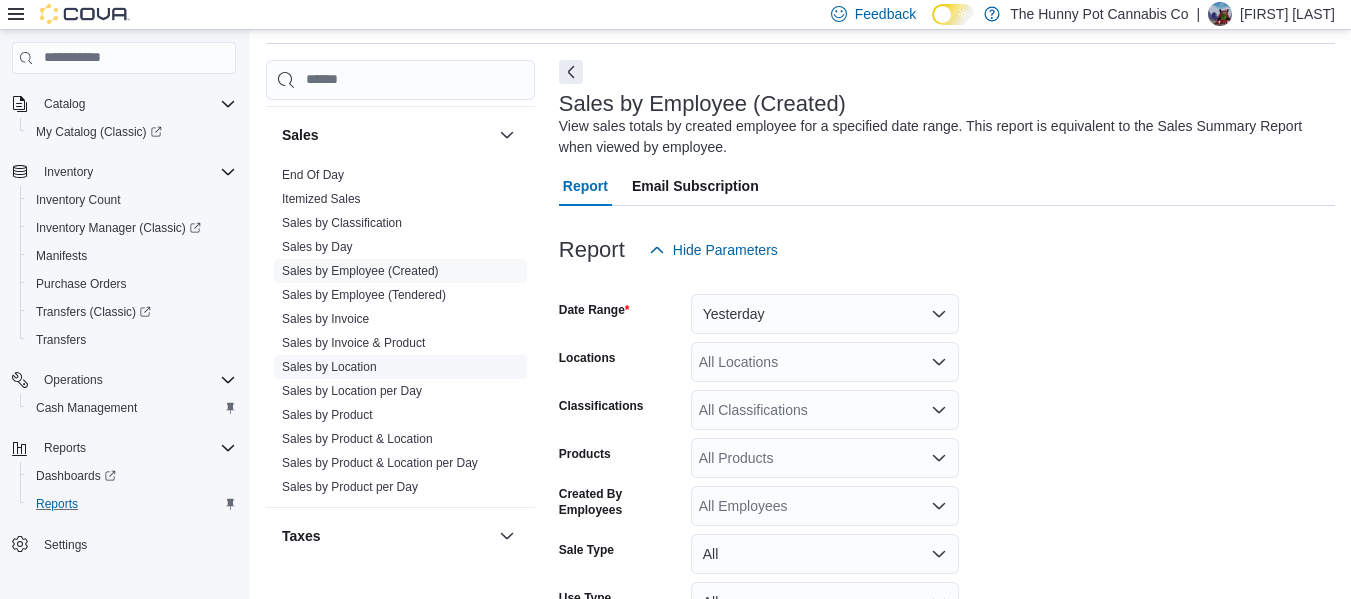 click on "Sales by Location" at bounding box center (329, 367) 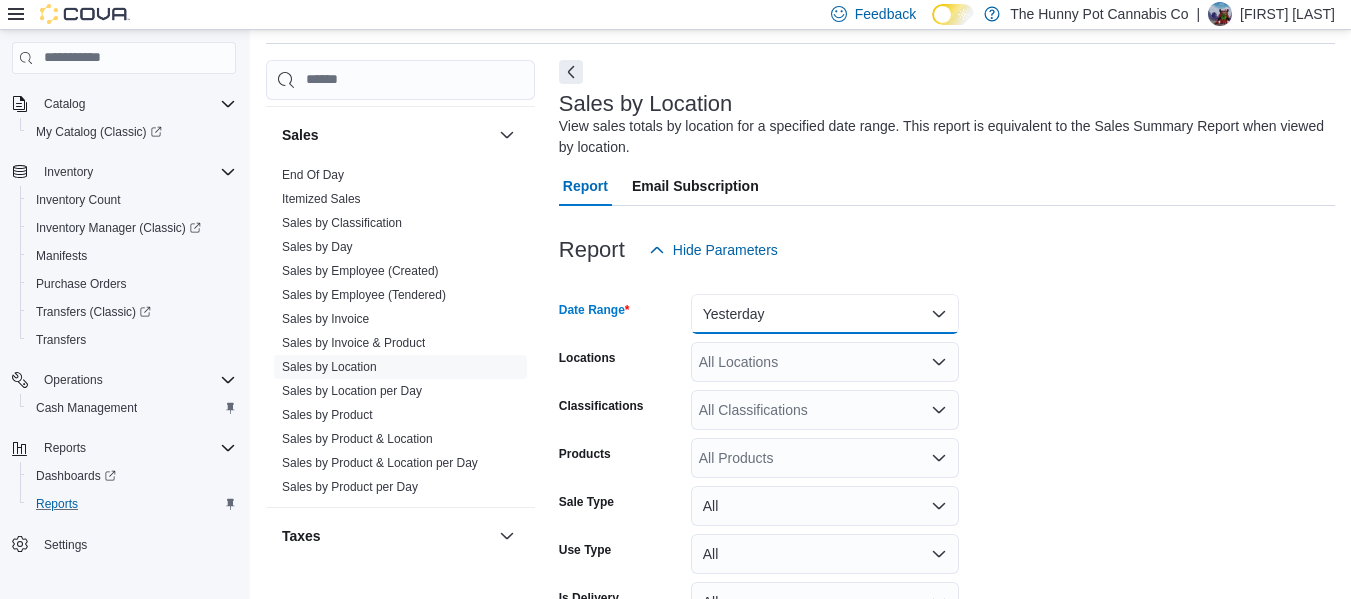 click on "Yesterday" at bounding box center (825, 314) 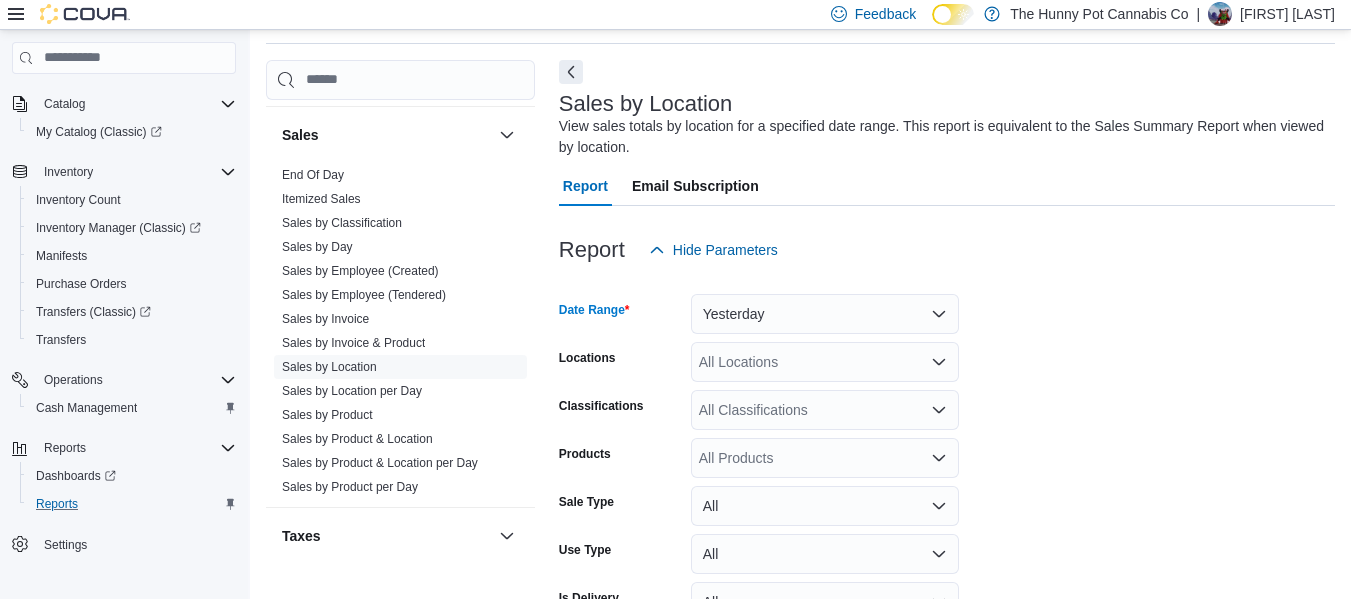 scroll, scrollTop: 61, scrollLeft: 0, axis: vertical 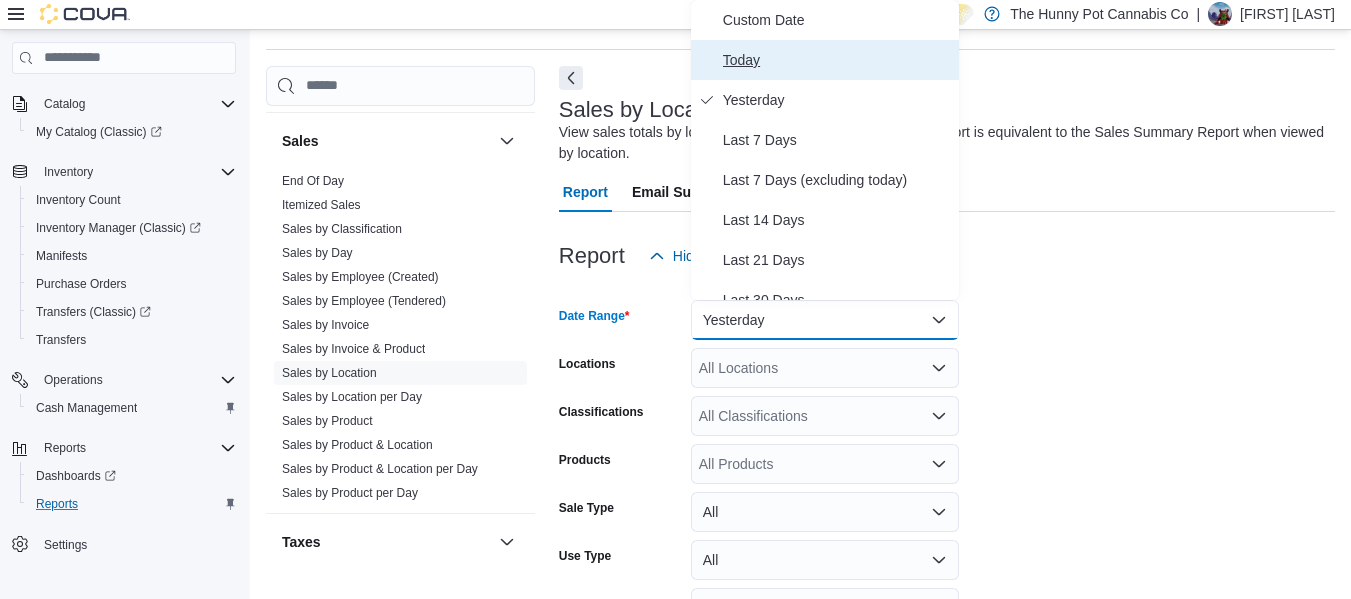 click on "Today" at bounding box center (837, 60) 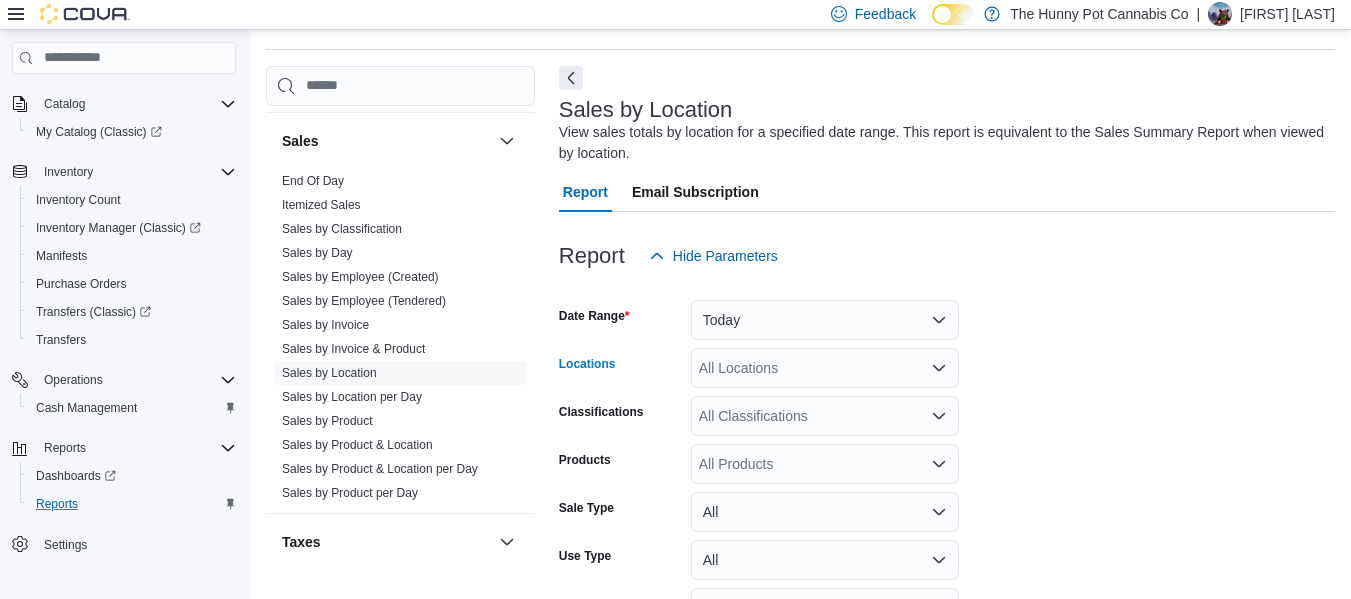 click on "All Locations" at bounding box center (825, 368) 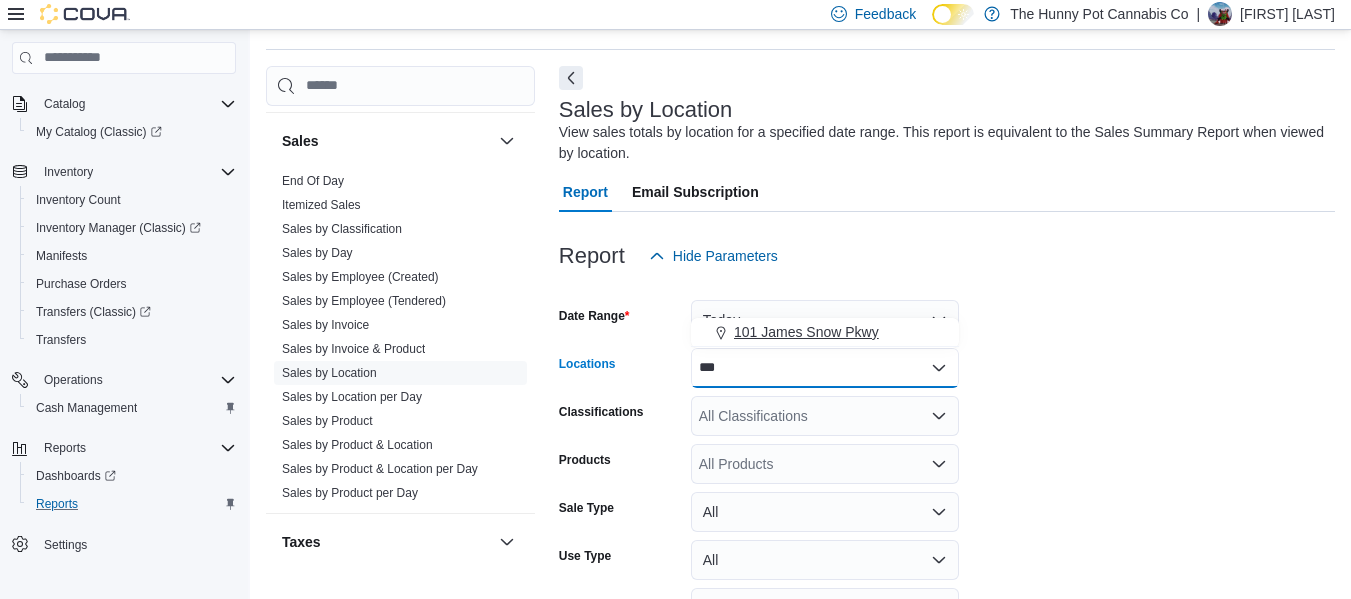 type on "***" 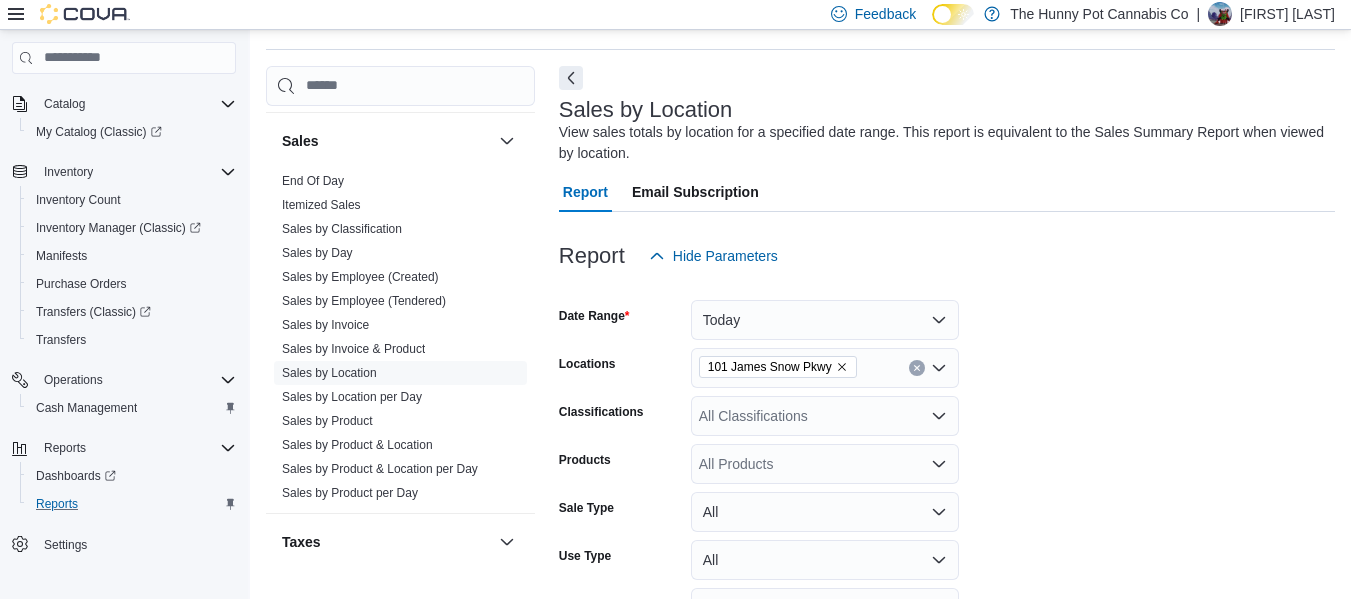 click on "Date Range Today Locations [NUMBER] [STREET] Classifications All Classifications Products All Products Sale Type All Use Type All Is Delivery All Export  Run Report" at bounding box center [947, 480] 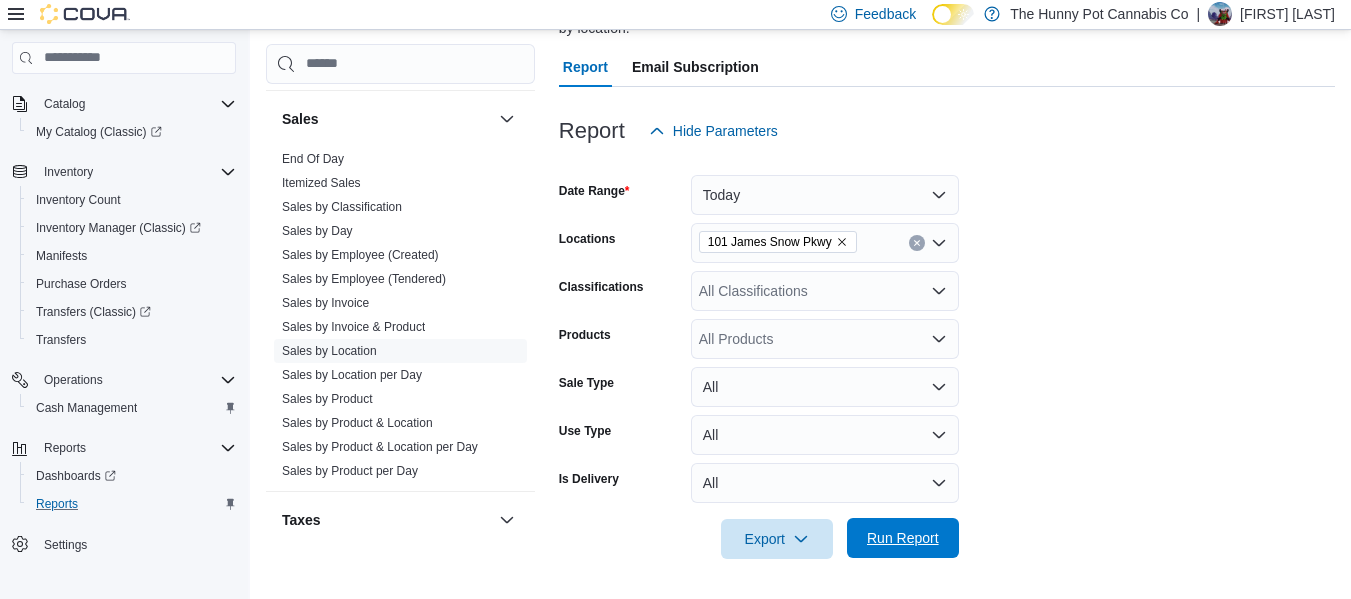 click on "Run Report" at bounding box center (903, 538) 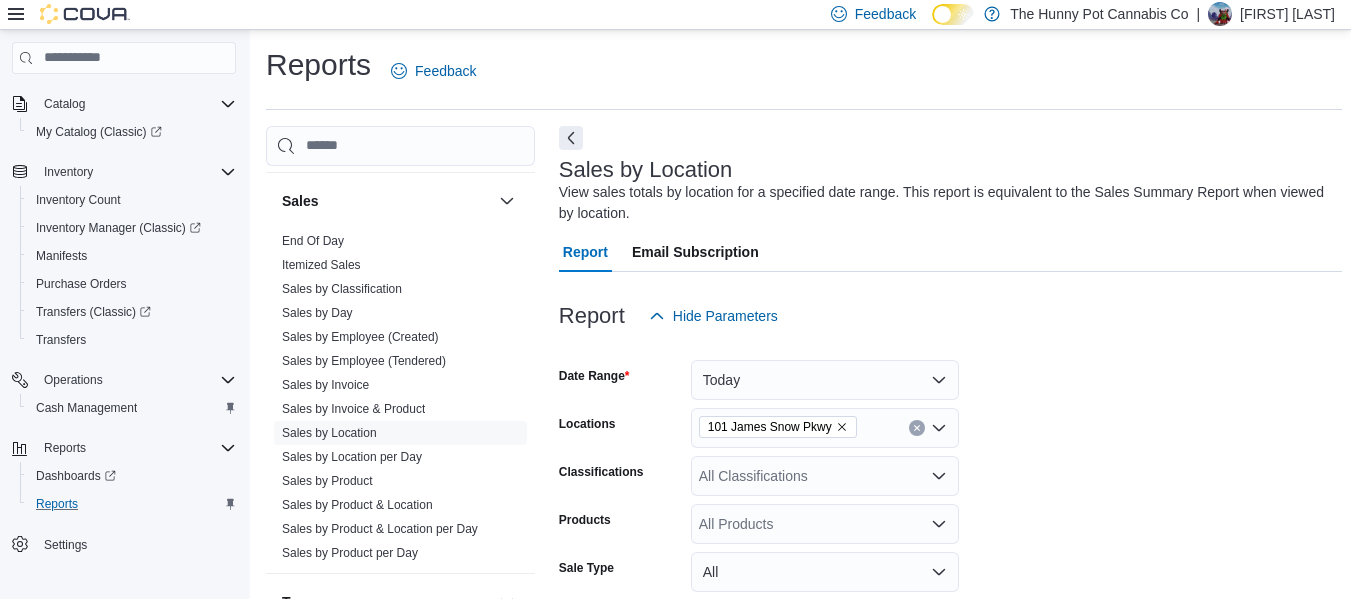scroll, scrollTop: 0, scrollLeft: 0, axis: both 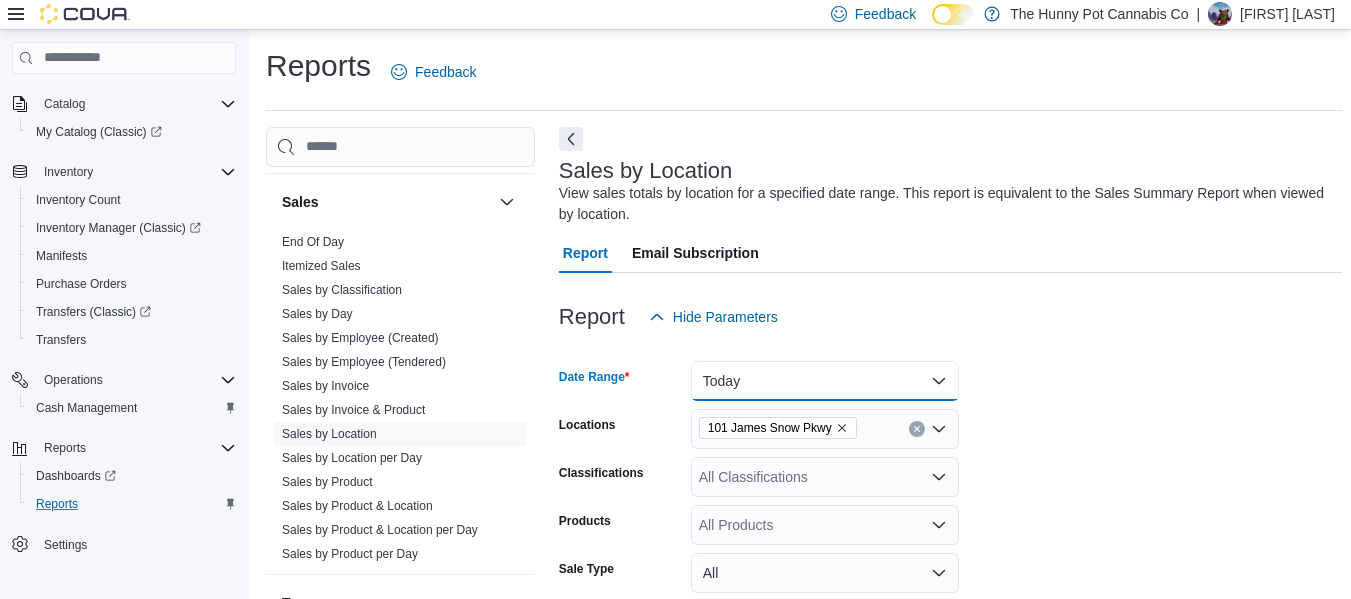 click on "Today" at bounding box center [825, 381] 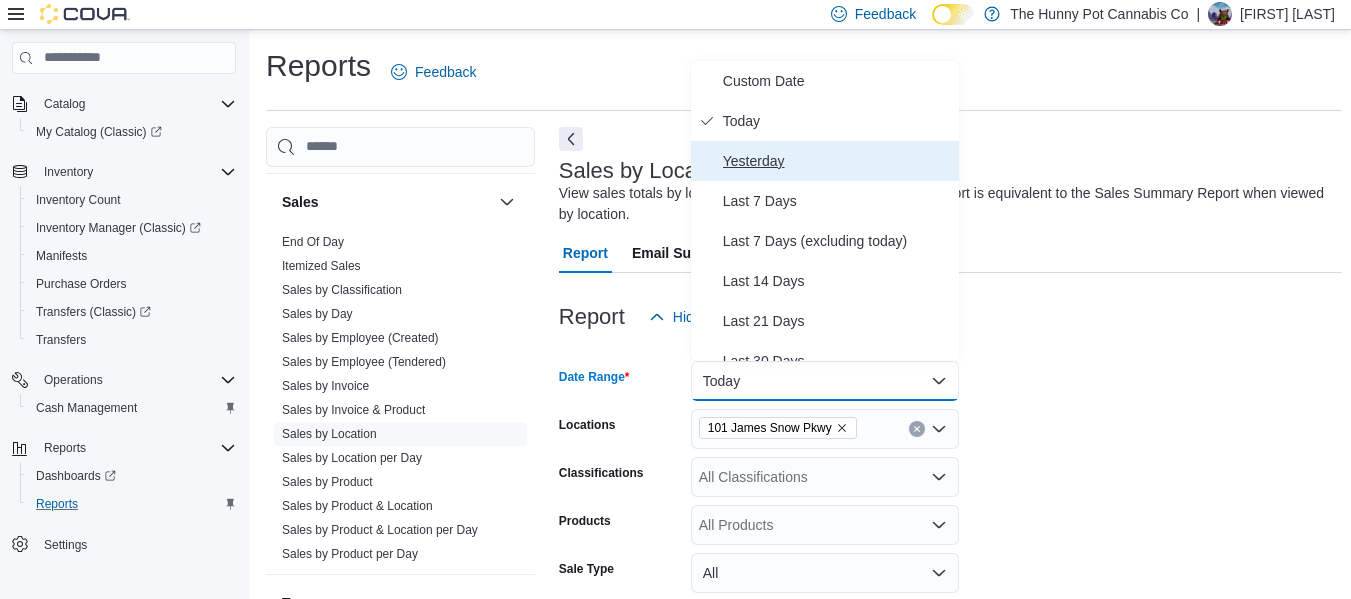 click on "Yesterday" at bounding box center [837, 161] 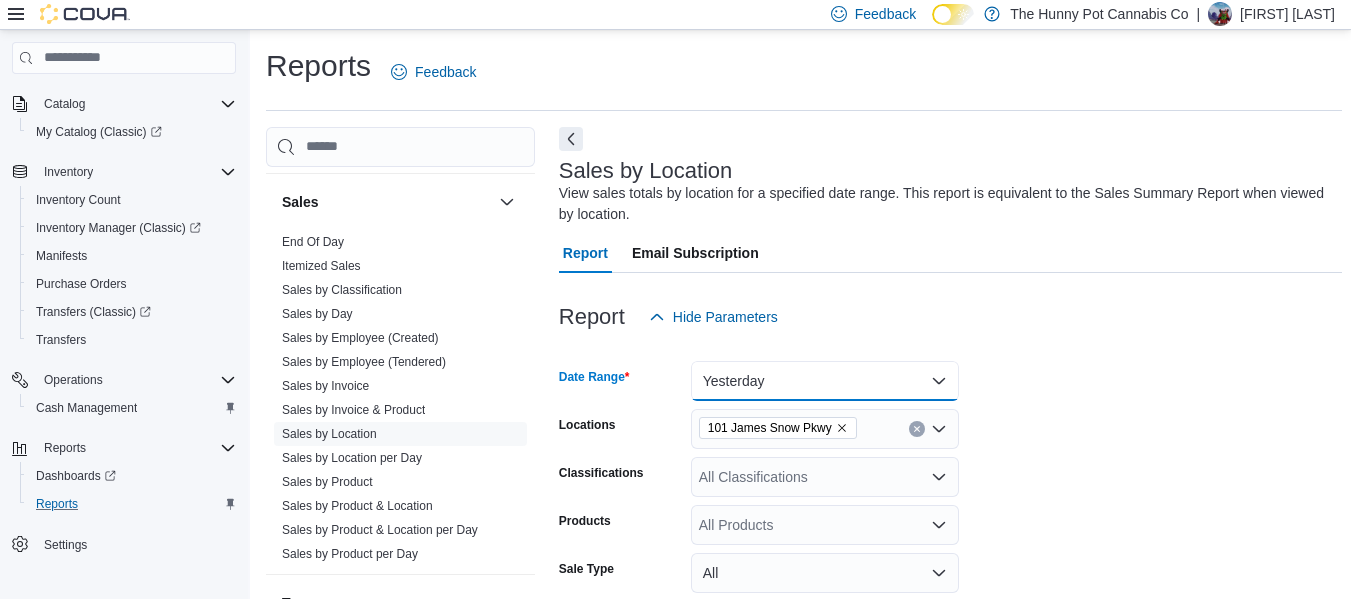 click on "Yesterday" at bounding box center (825, 381) 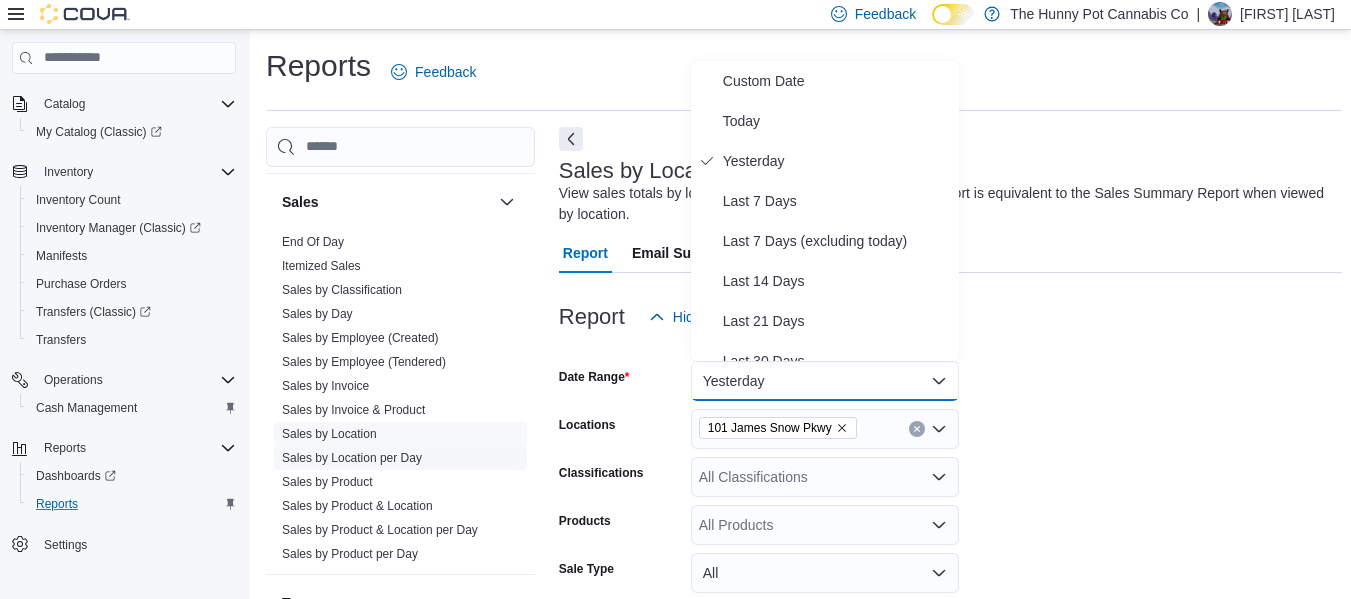 click on "Sales by Location per Day" at bounding box center [352, 458] 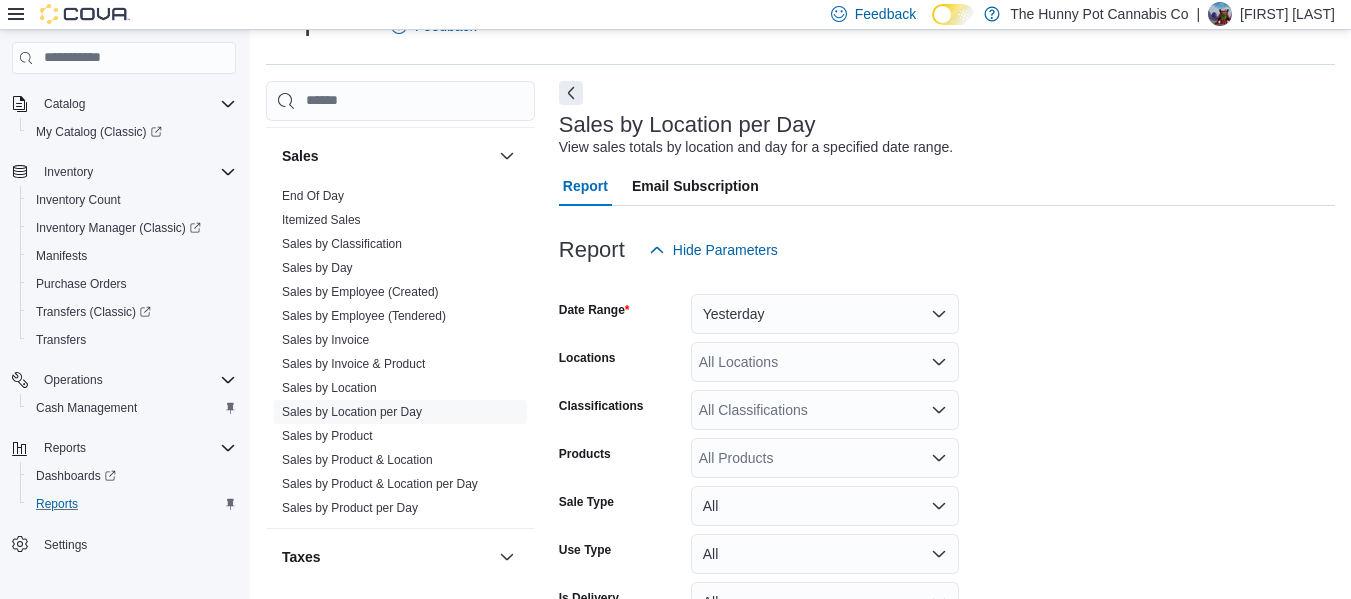 scroll, scrollTop: 163, scrollLeft: 0, axis: vertical 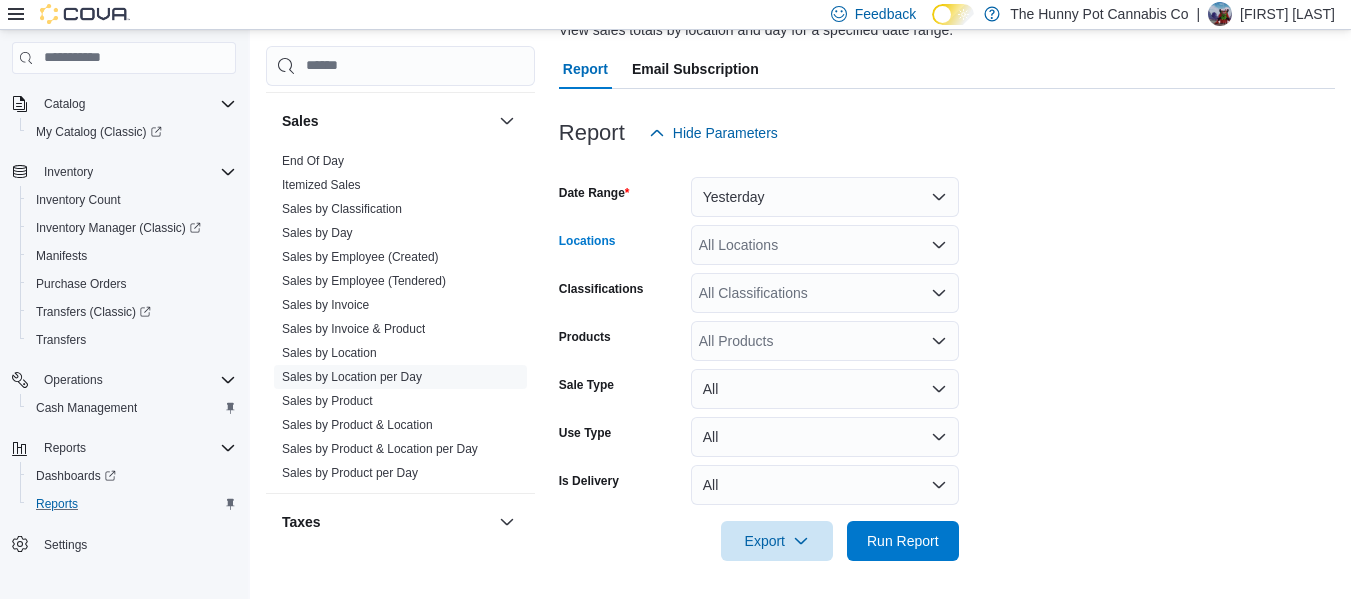 click on "All Locations" at bounding box center [825, 245] 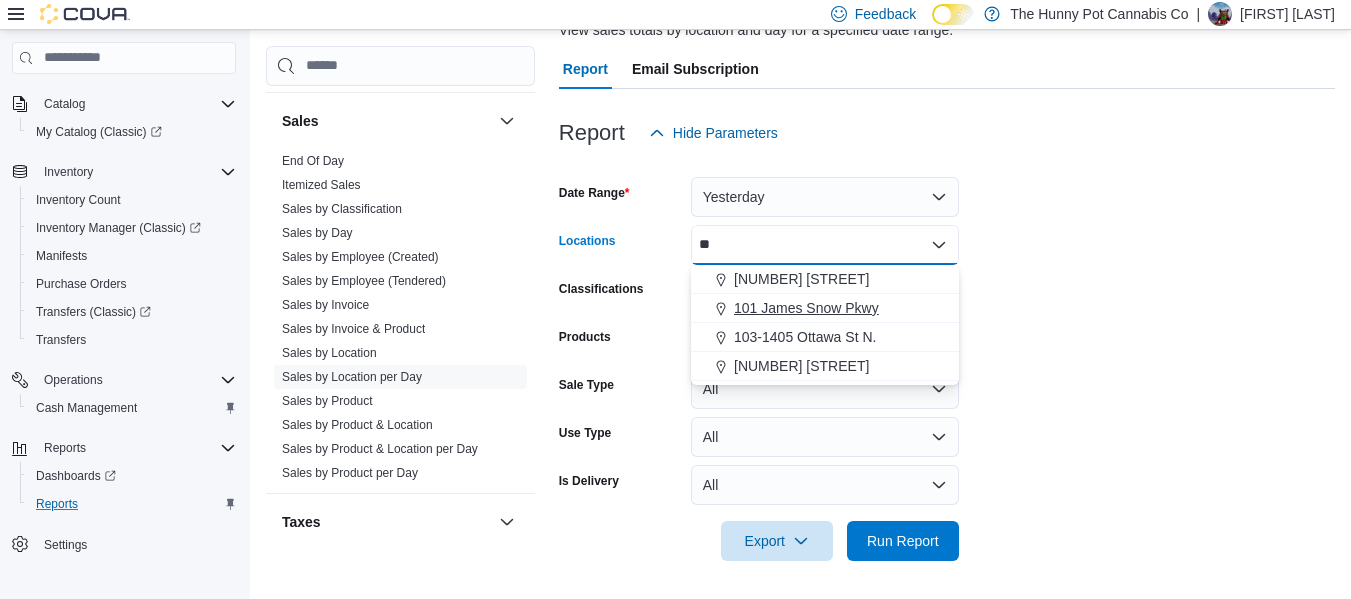 type on "**" 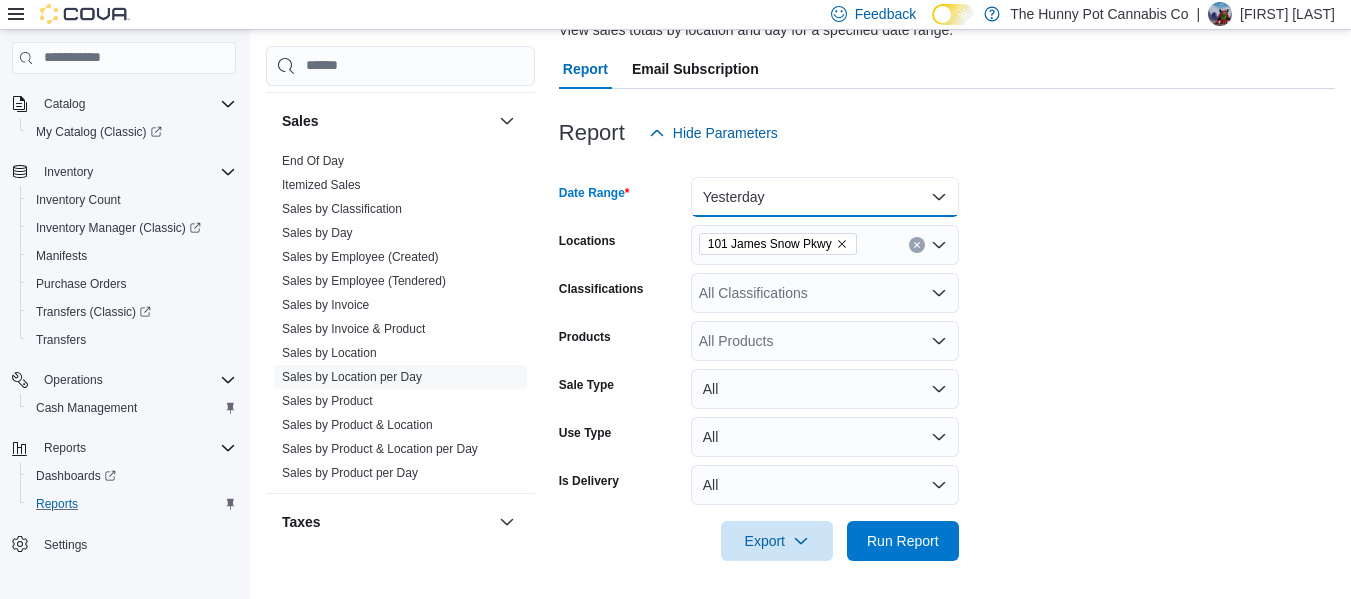click on "Yesterday" at bounding box center (825, 197) 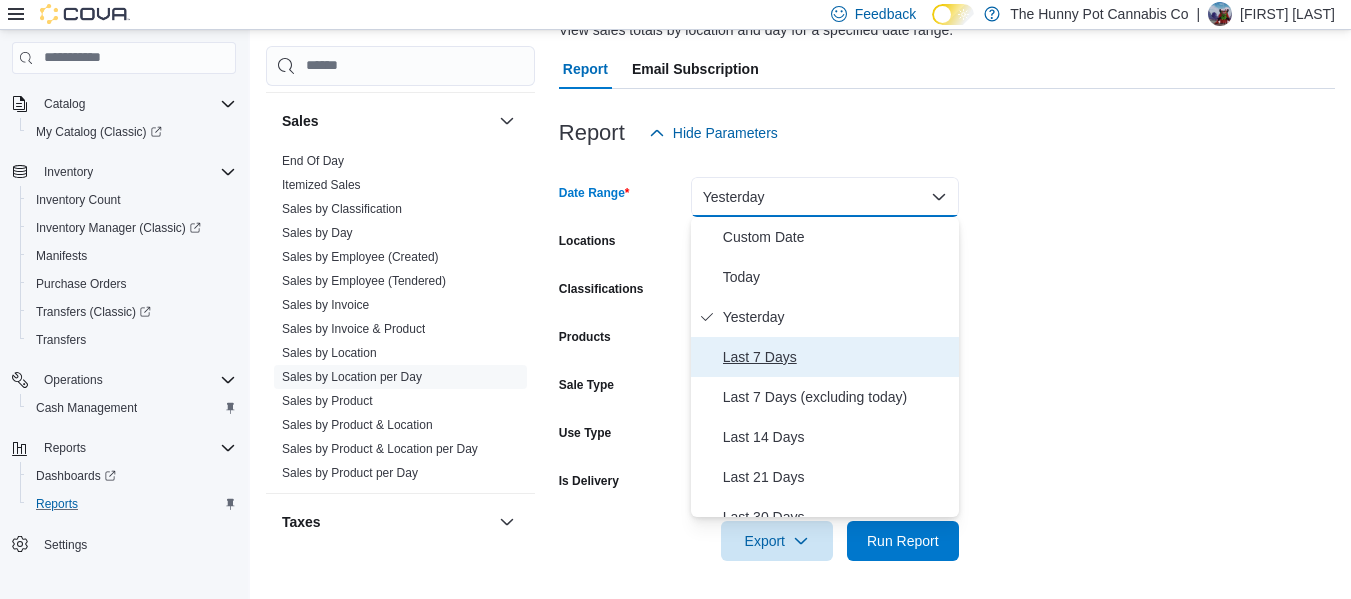 click on "Last 7 Days" at bounding box center (837, 357) 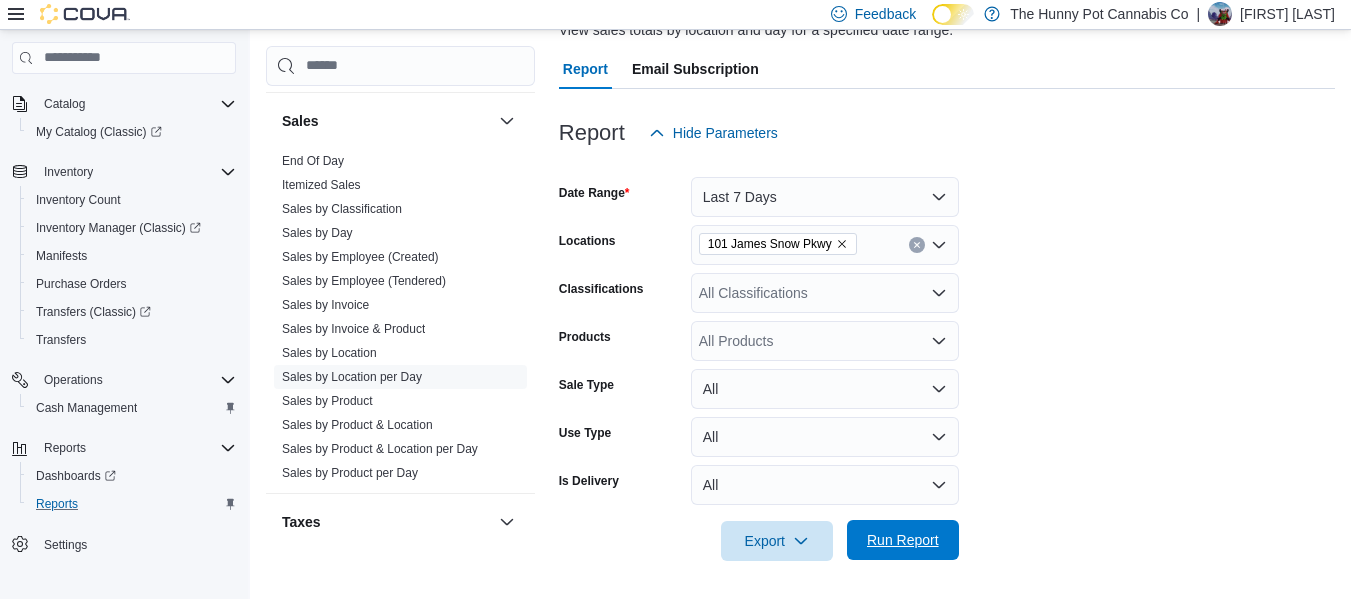 click on "Run Report" at bounding box center (903, 540) 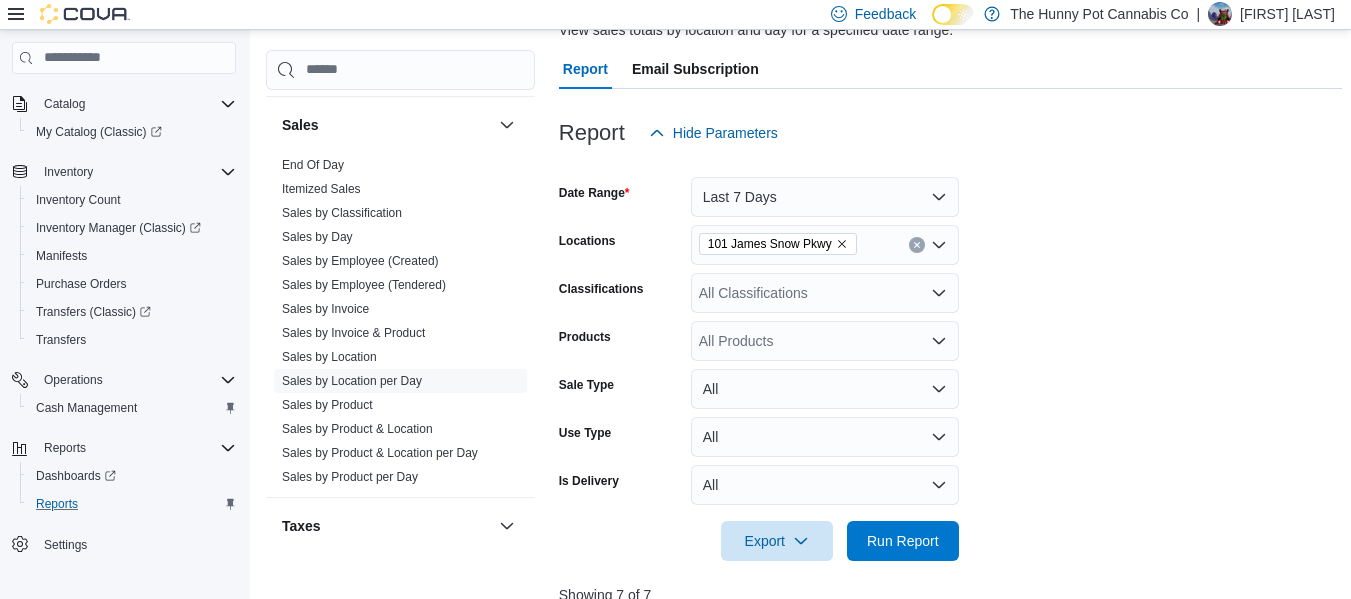 scroll, scrollTop: 668, scrollLeft: 0, axis: vertical 